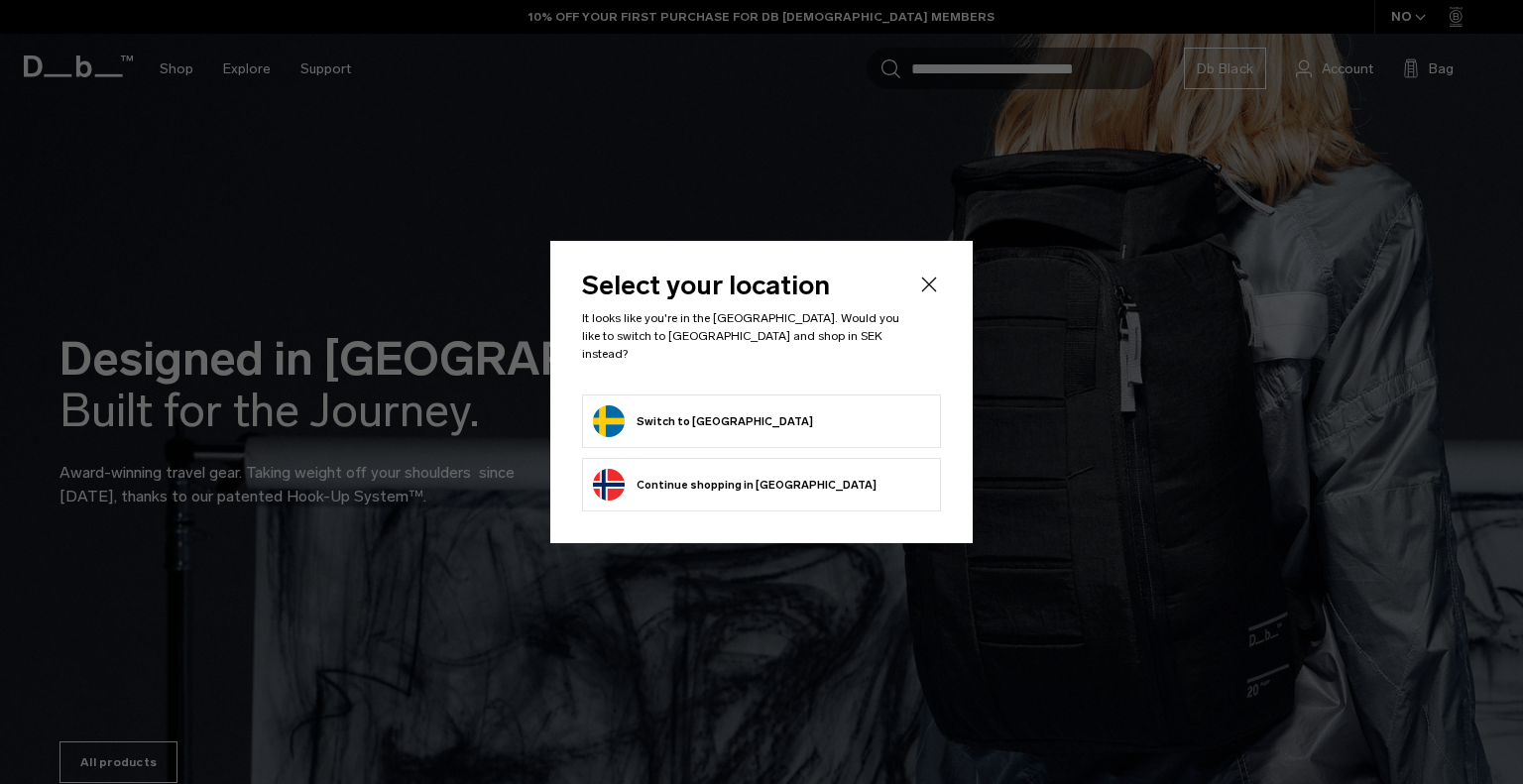 scroll, scrollTop: 0, scrollLeft: 0, axis: both 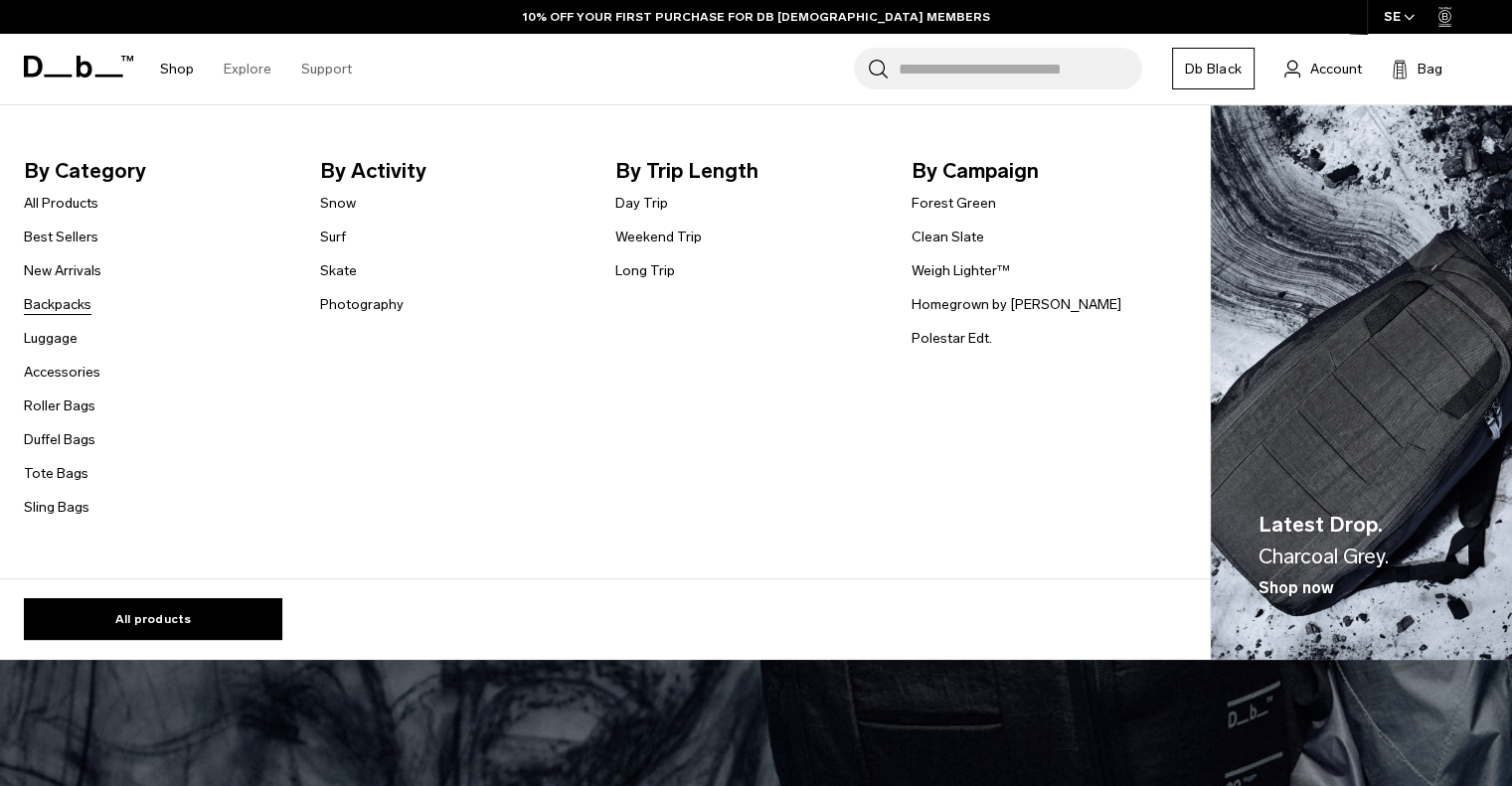 click on "Backpacks" at bounding box center [58, 304] 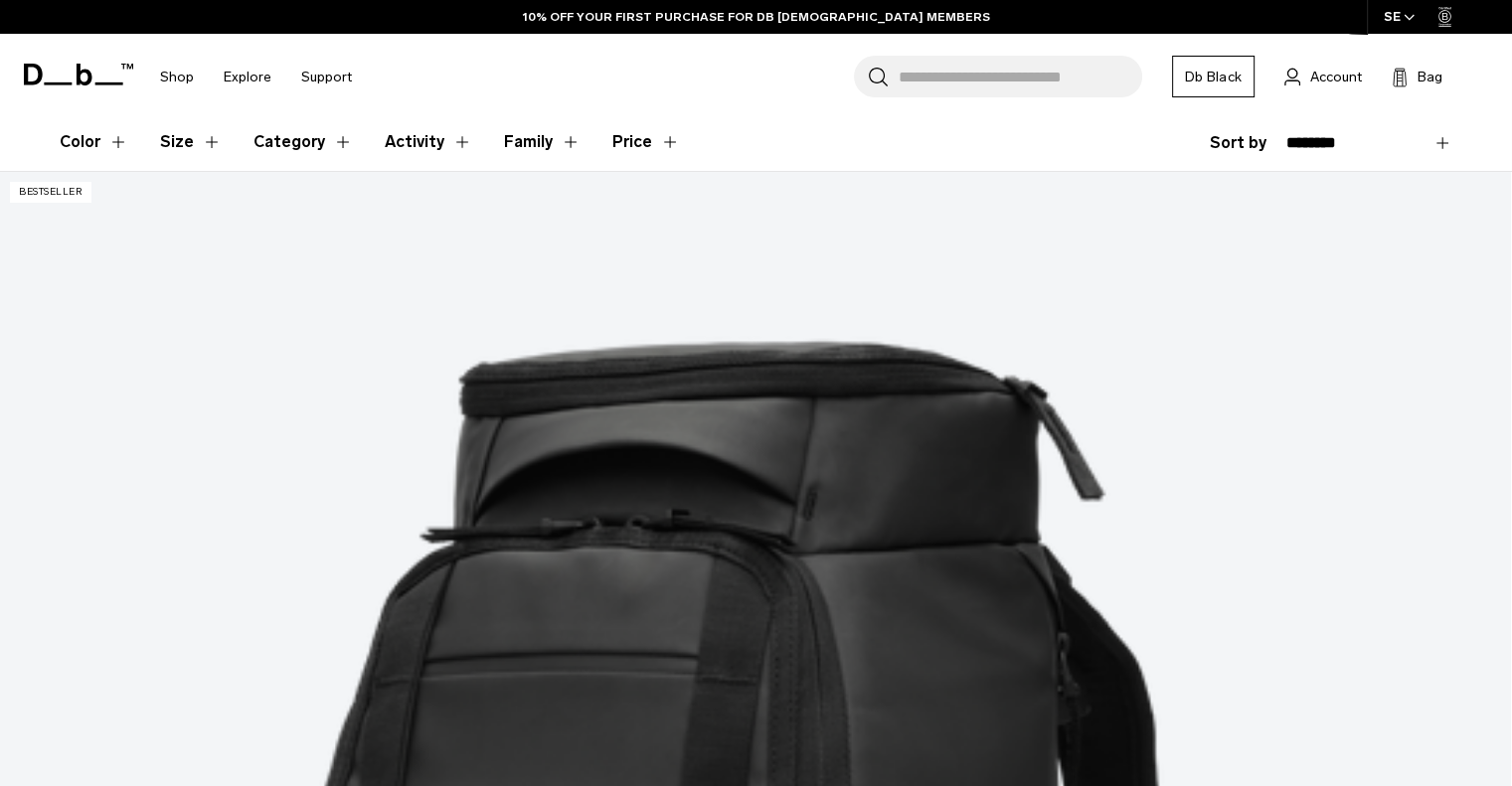 scroll, scrollTop: 338, scrollLeft: 0, axis: vertical 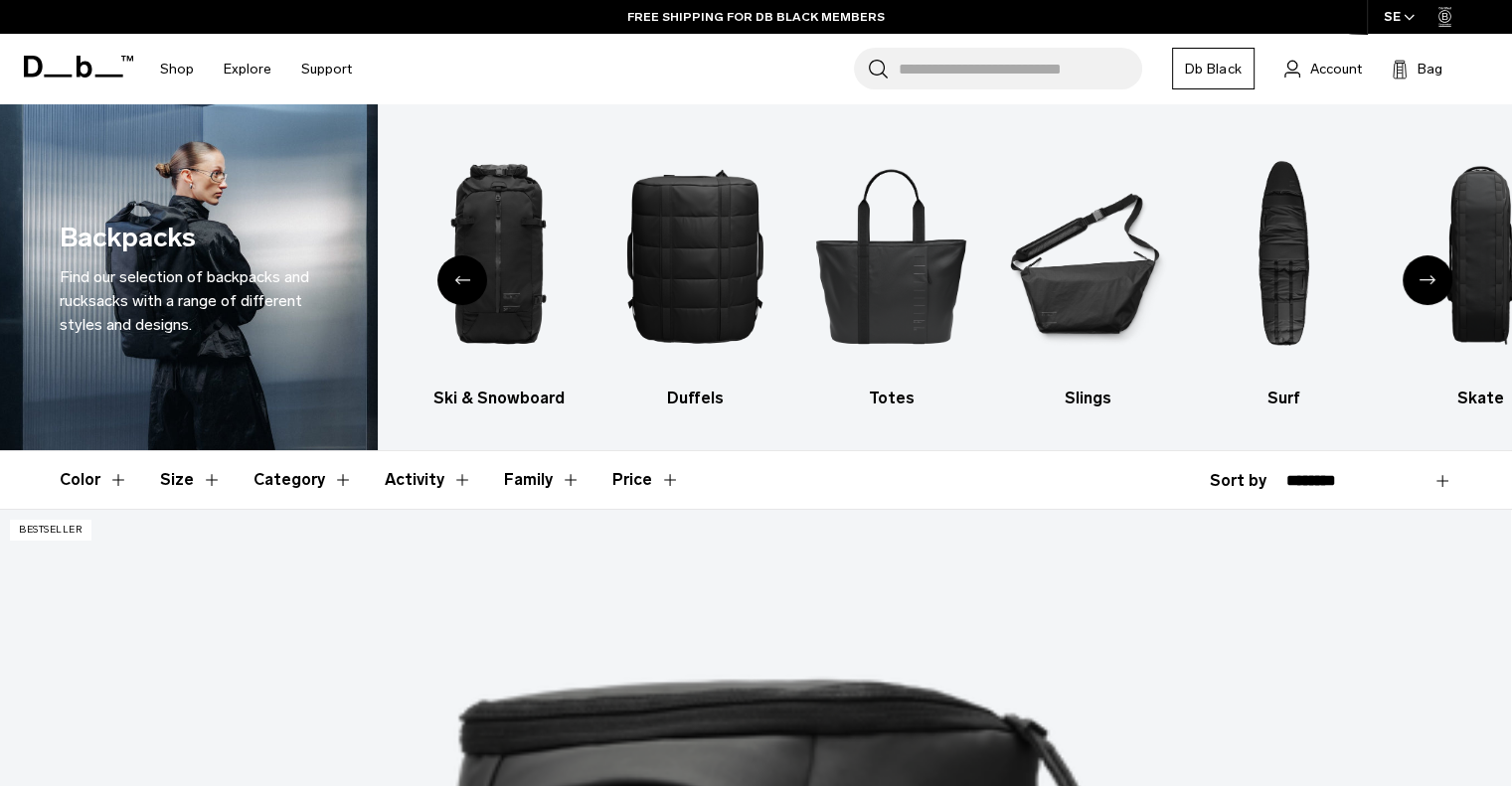 click at bounding box center [1428, 280] 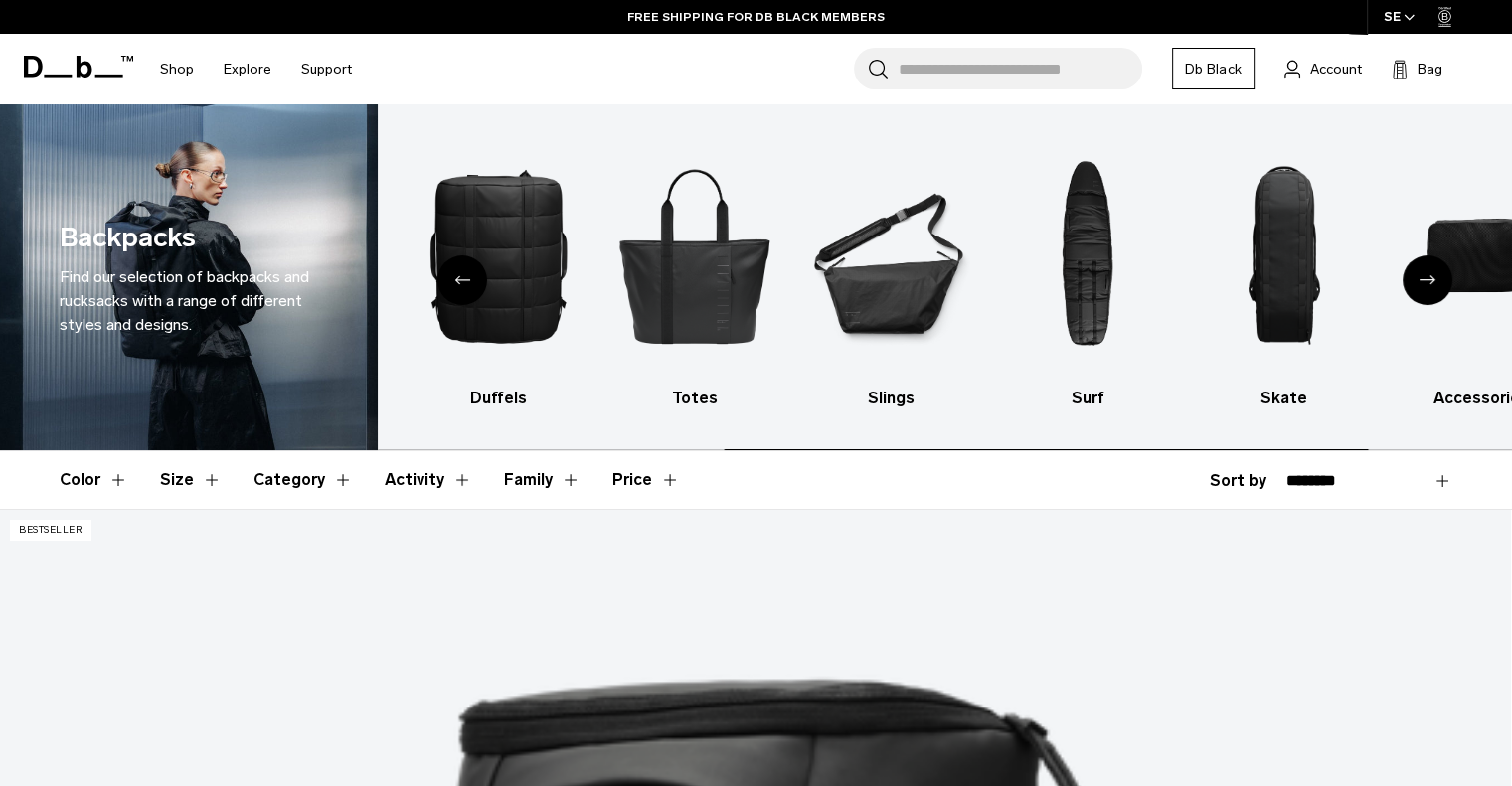 click at bounding box center [1428, 280] 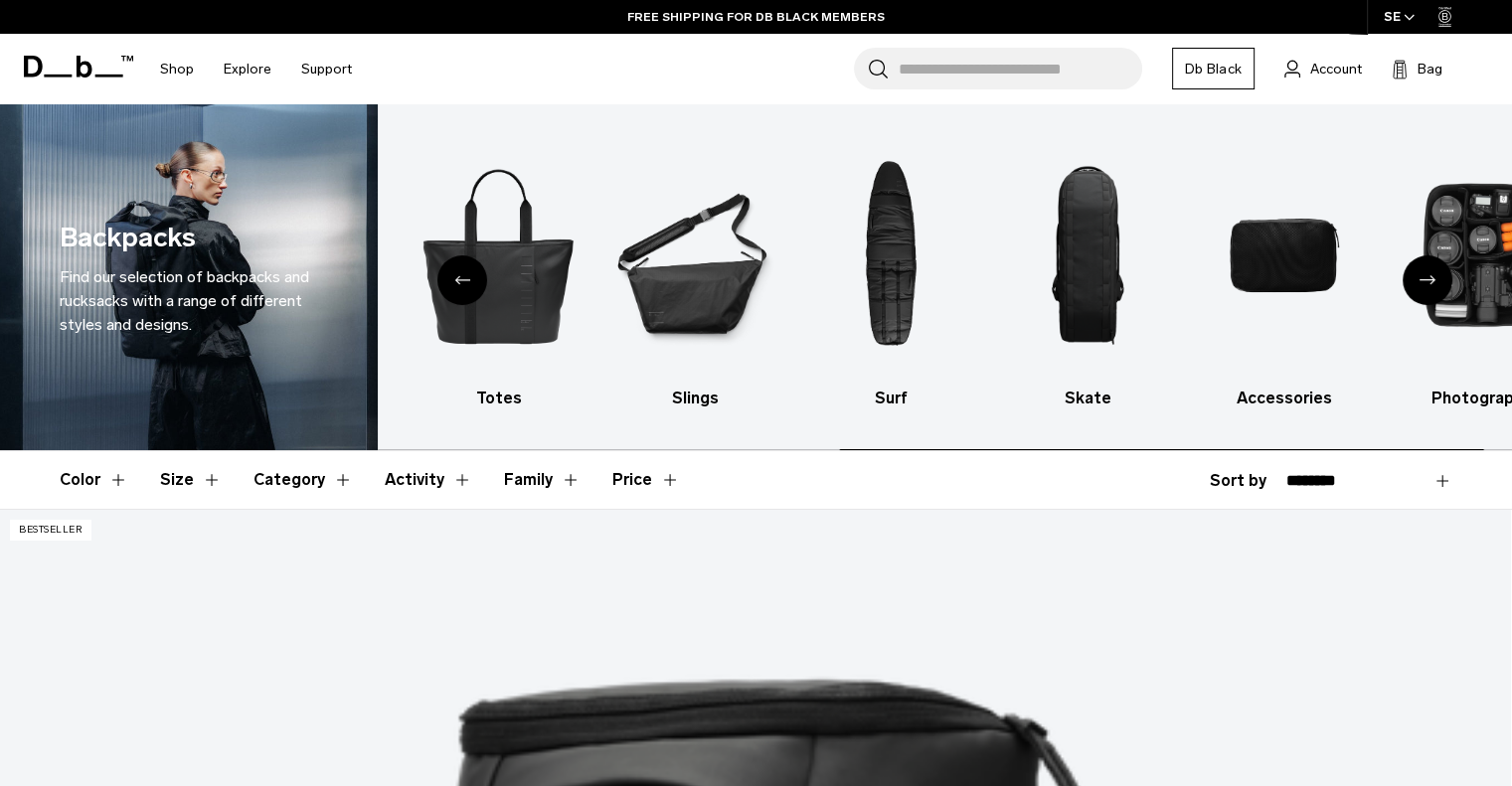 click at bounding box center (1428, 280) 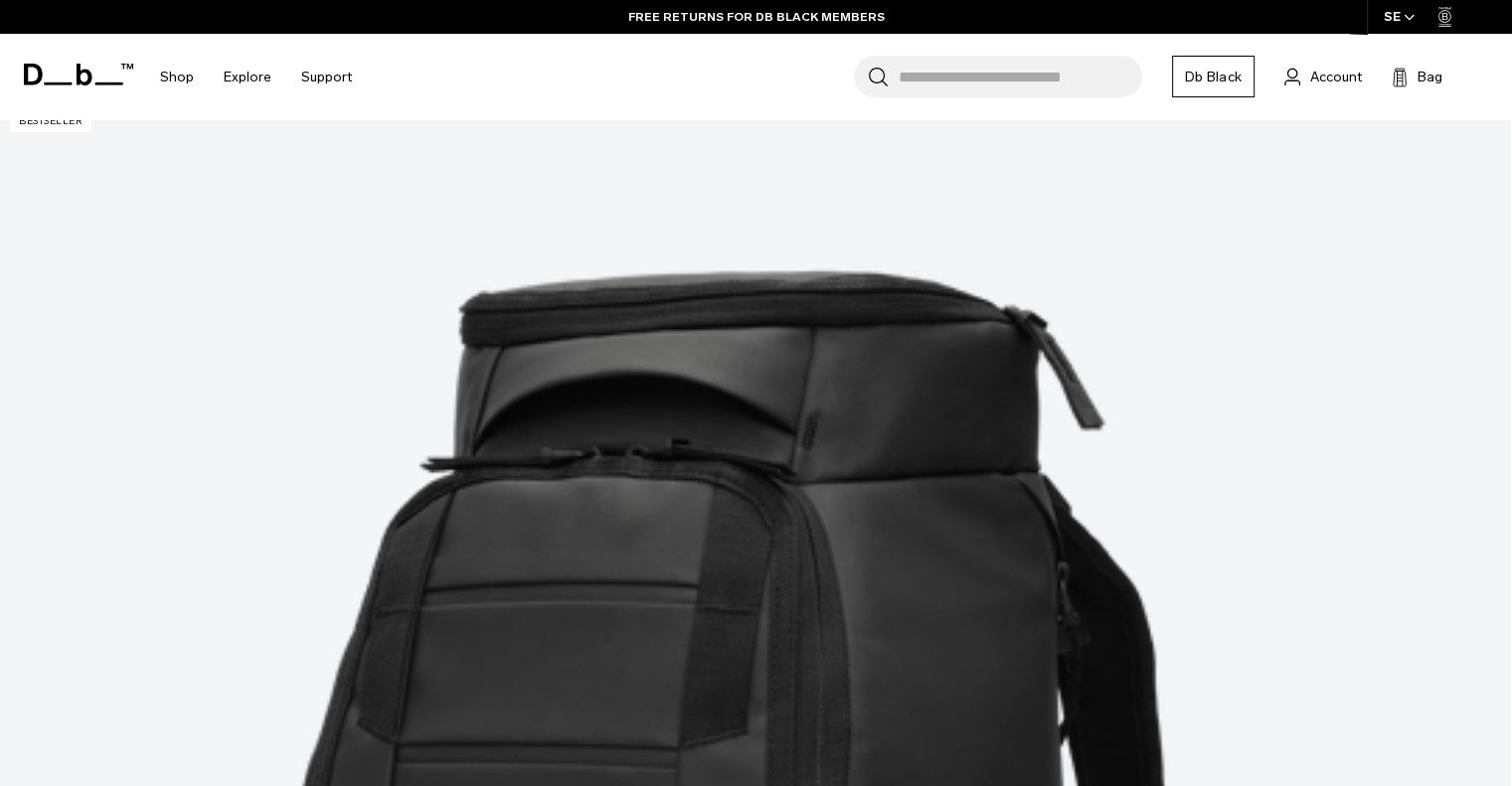 scroll, scrollTop: 409, scrollLeft: 0, axis: vertical 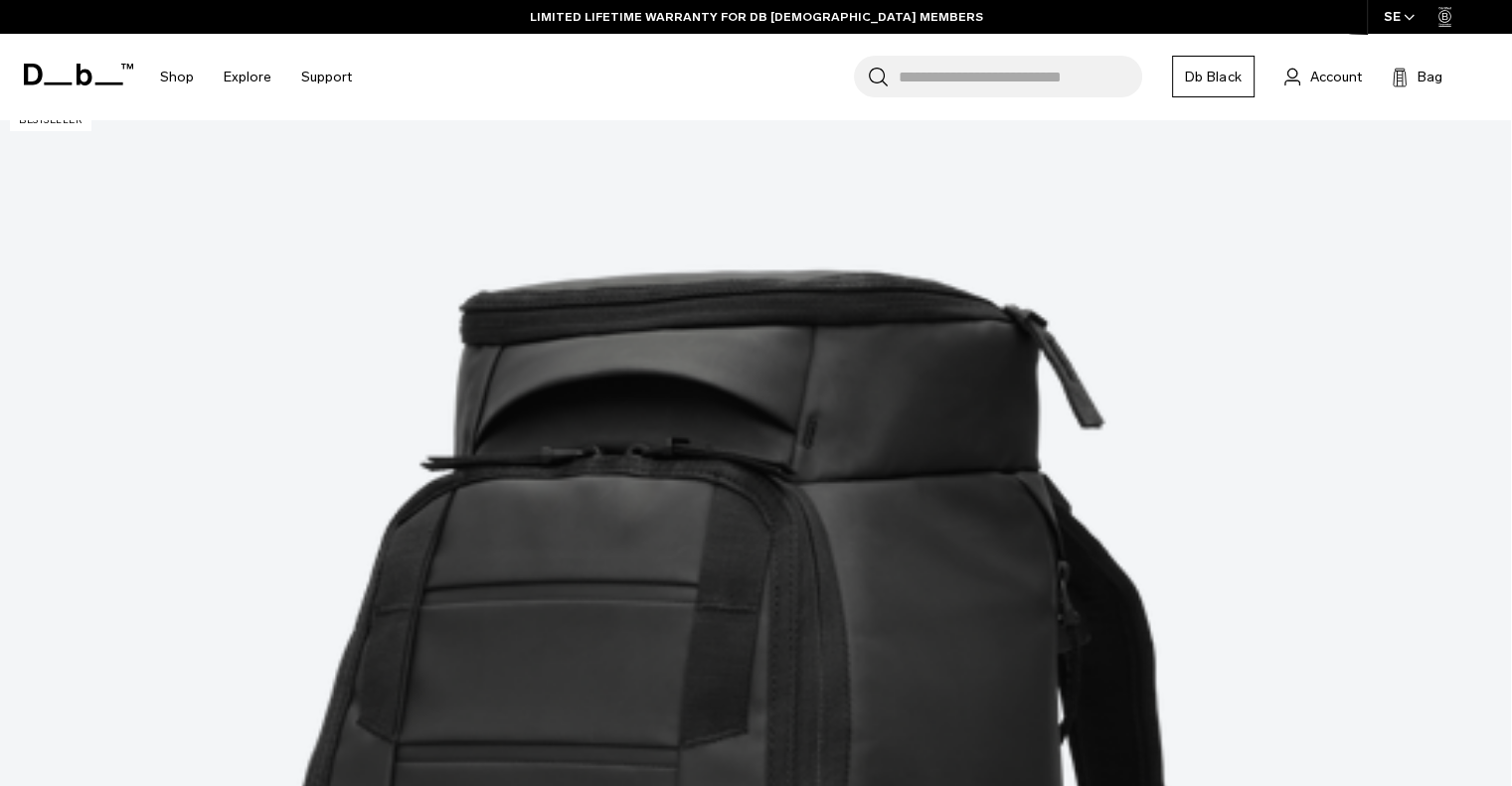 click at bounding box center (756, 4608) 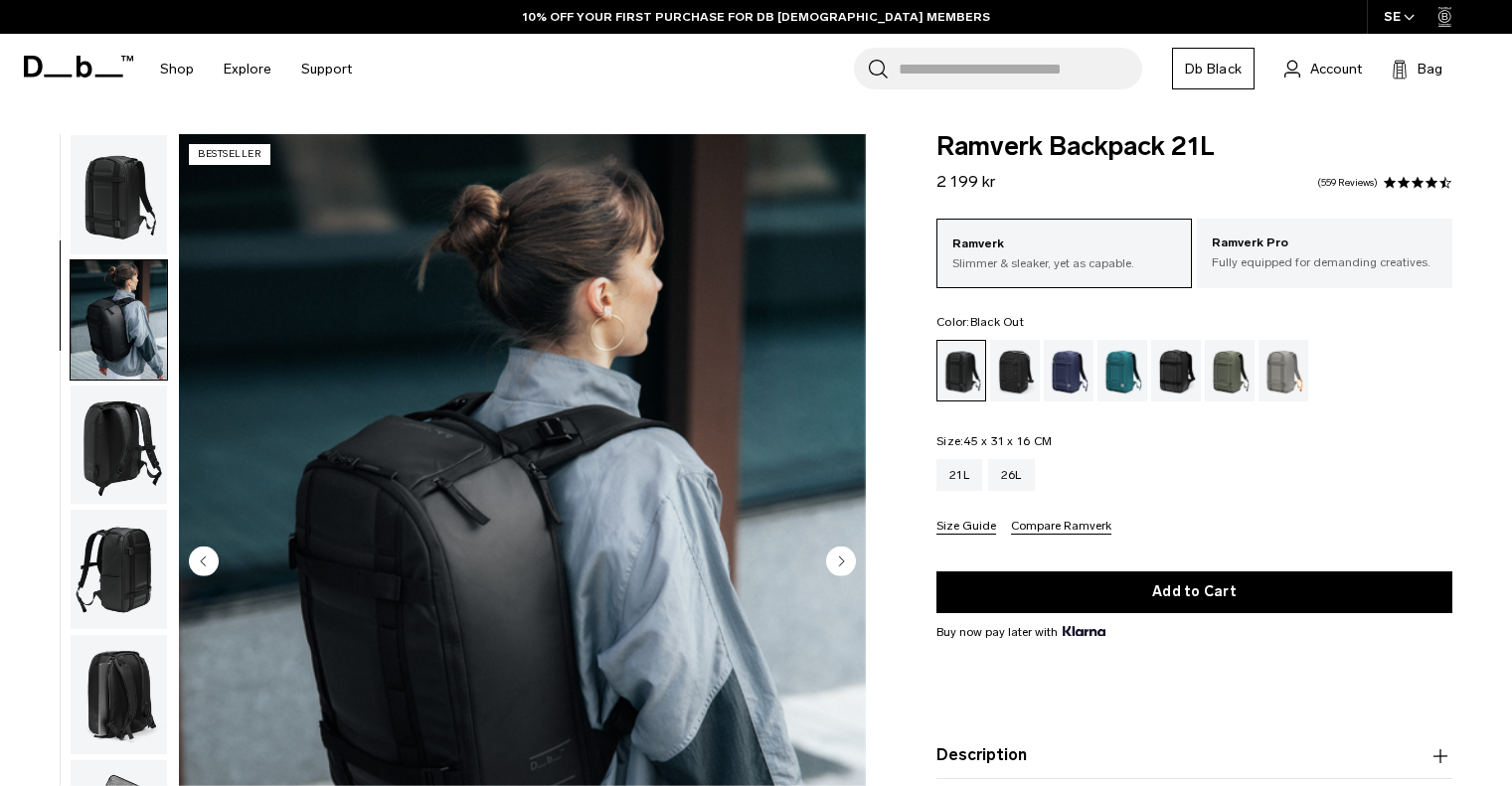 scroll, scrollTop: 165, scrollLeft: 0, axis: vertical 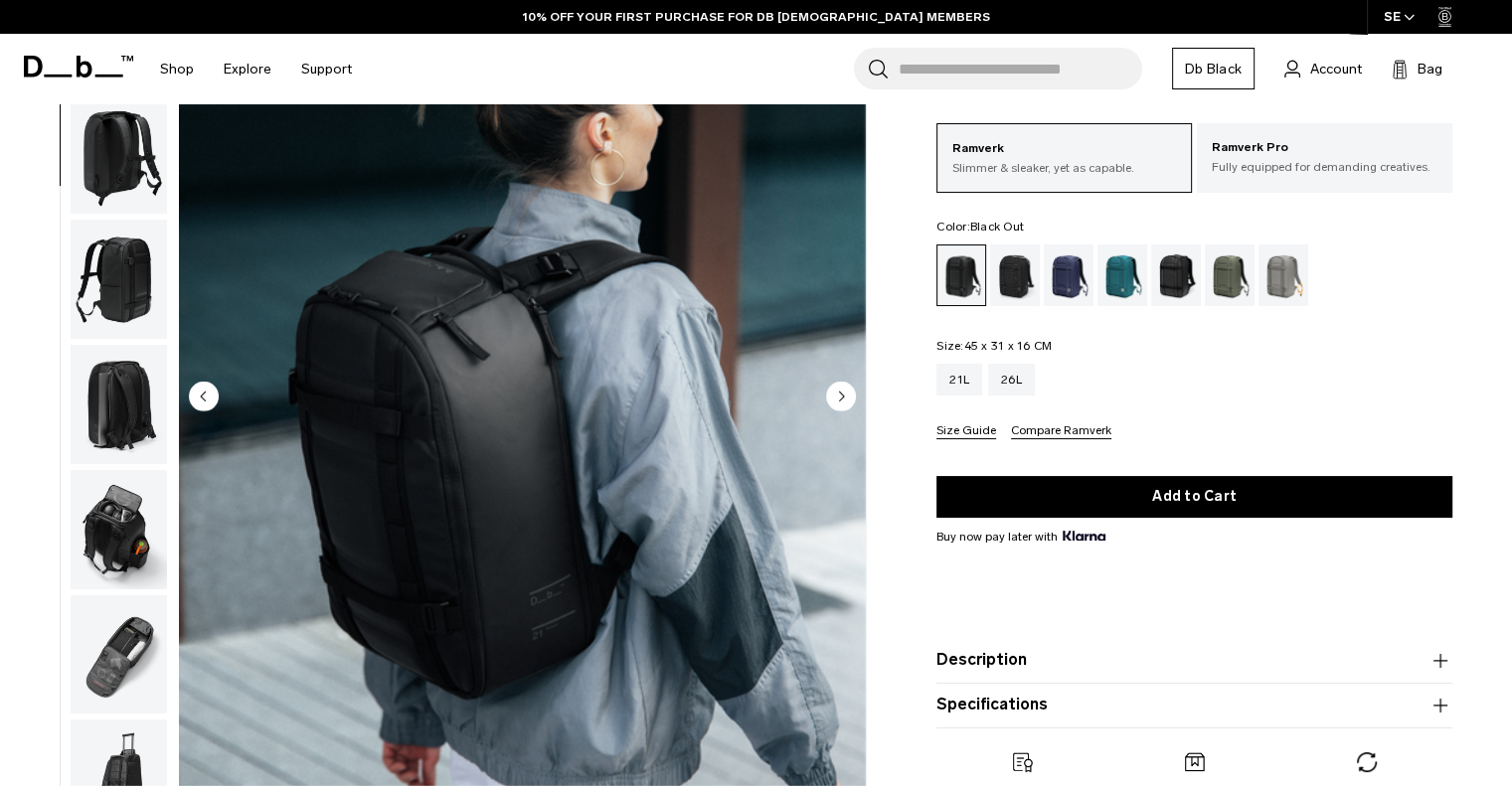 click 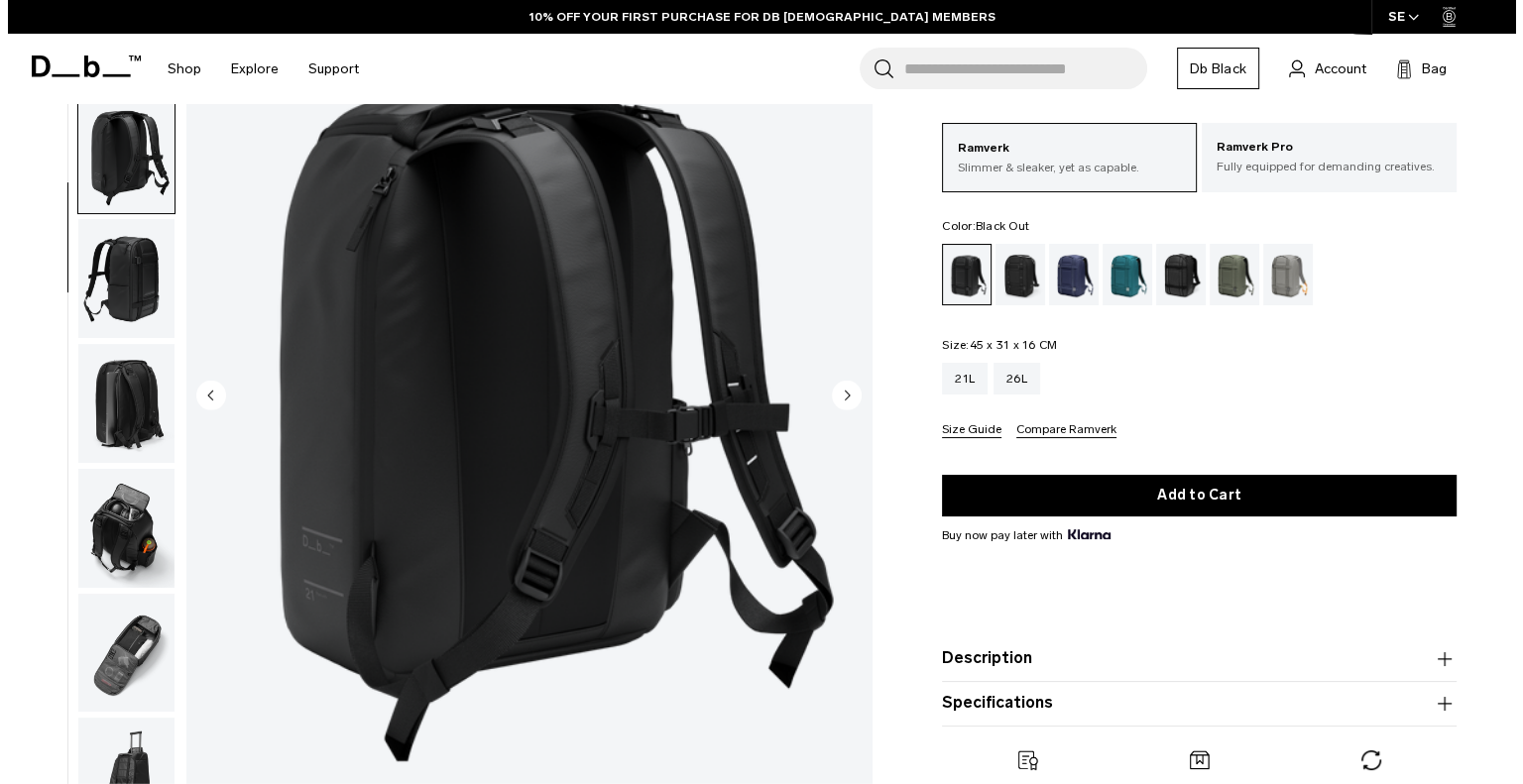 scroll, scrollTop: 139, scrollLeft: 0, axis: vertical 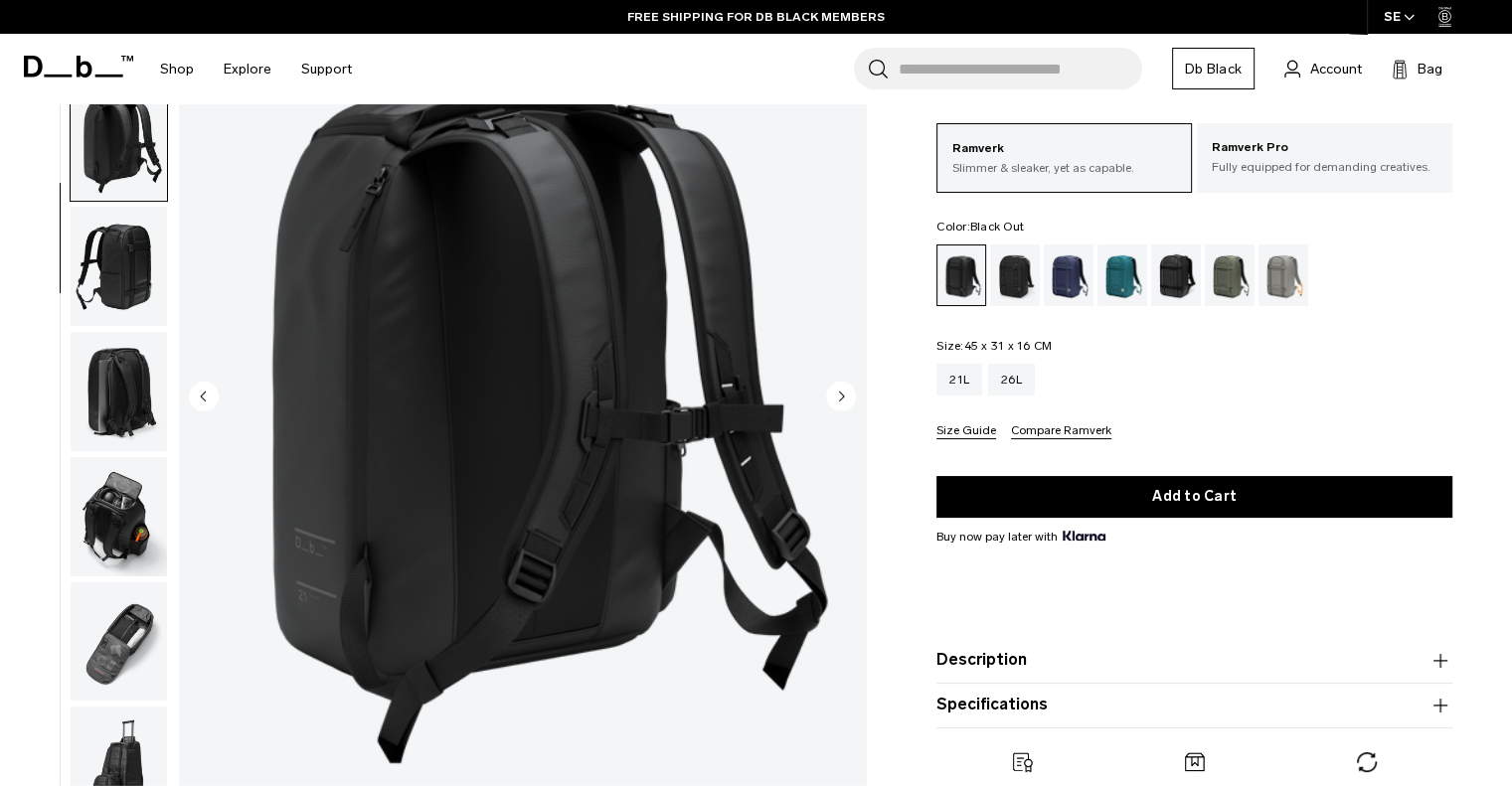 click 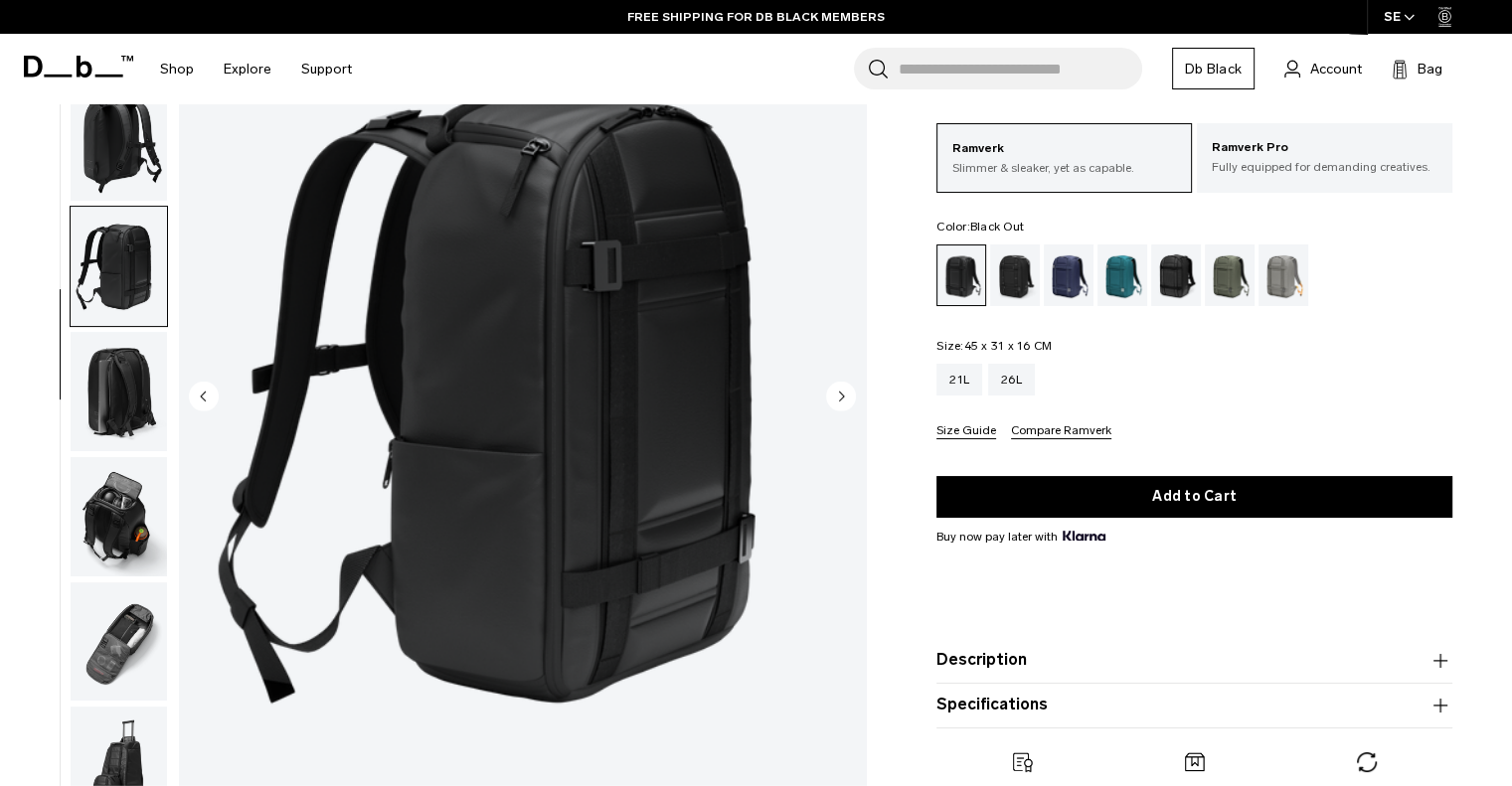 click 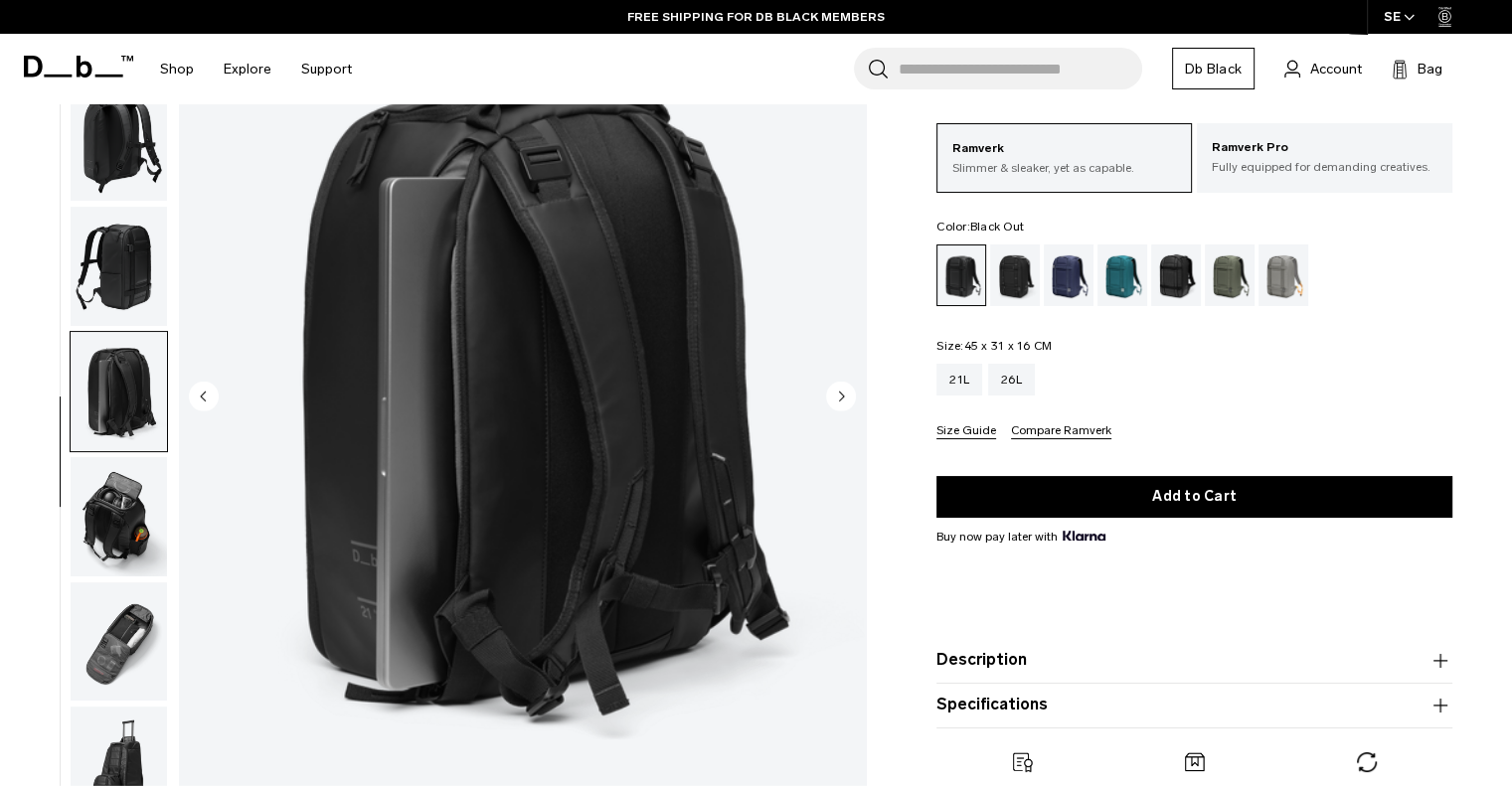 click 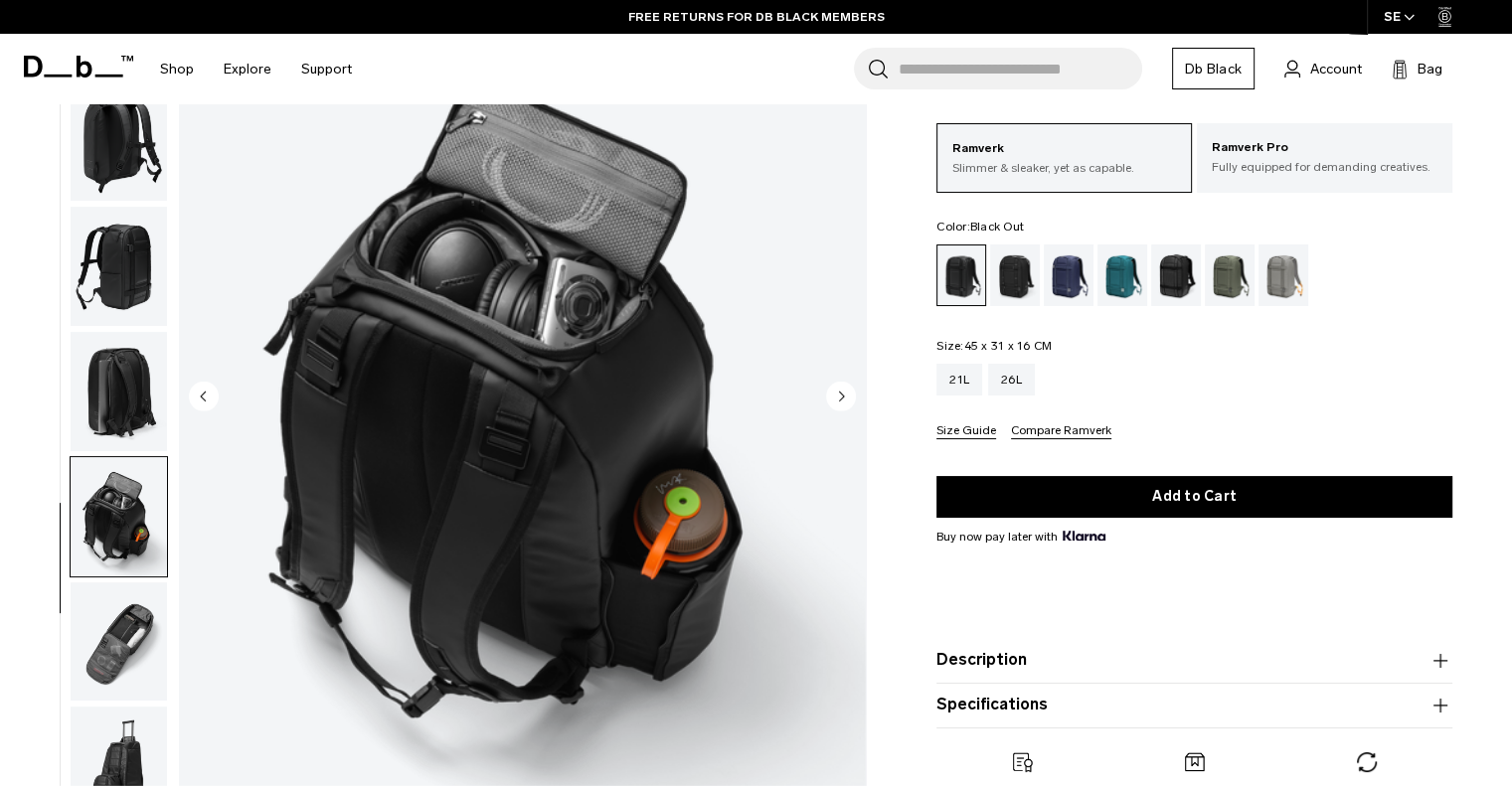 click 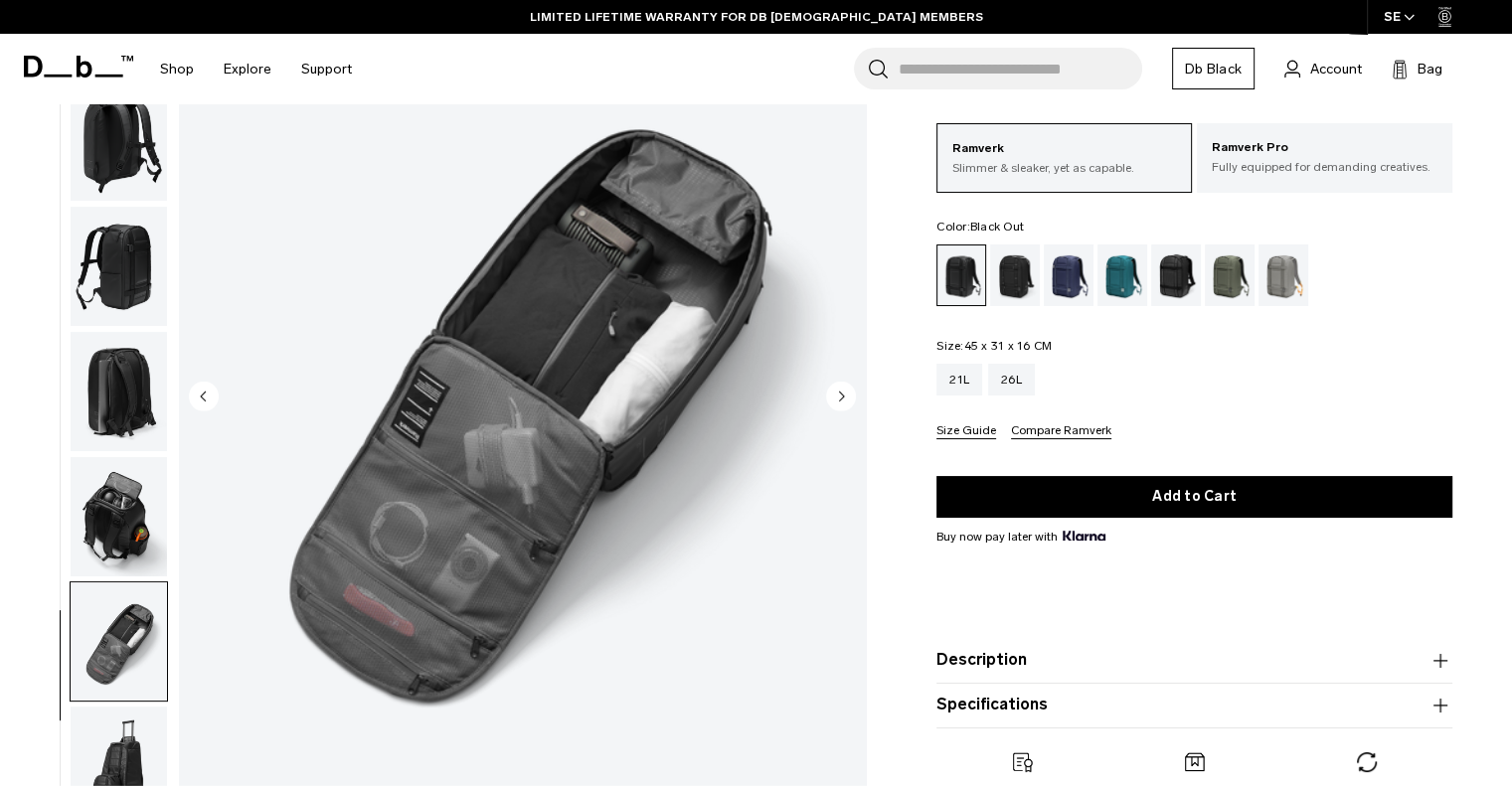 click 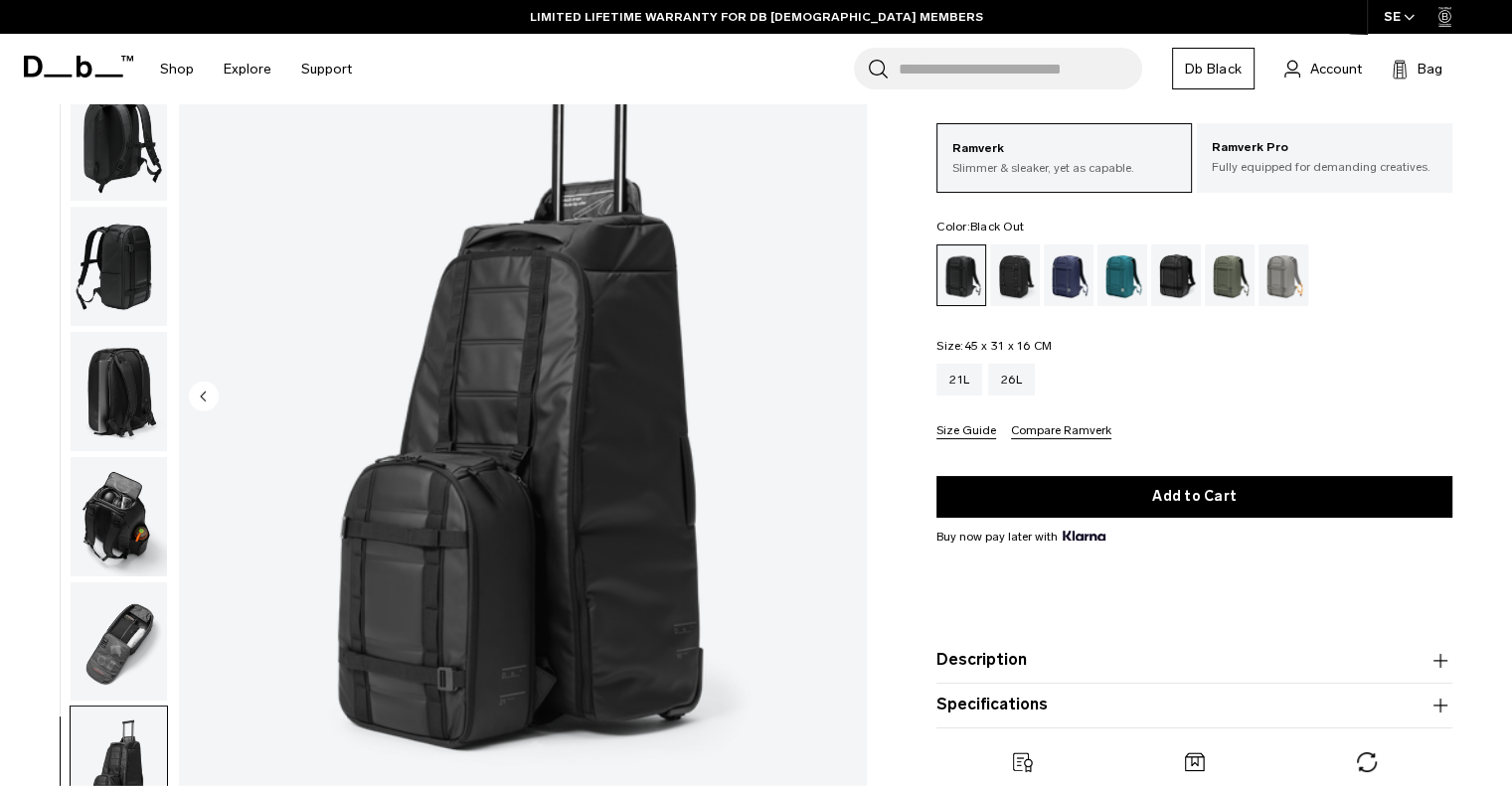 click at bounding box center [522, 397] 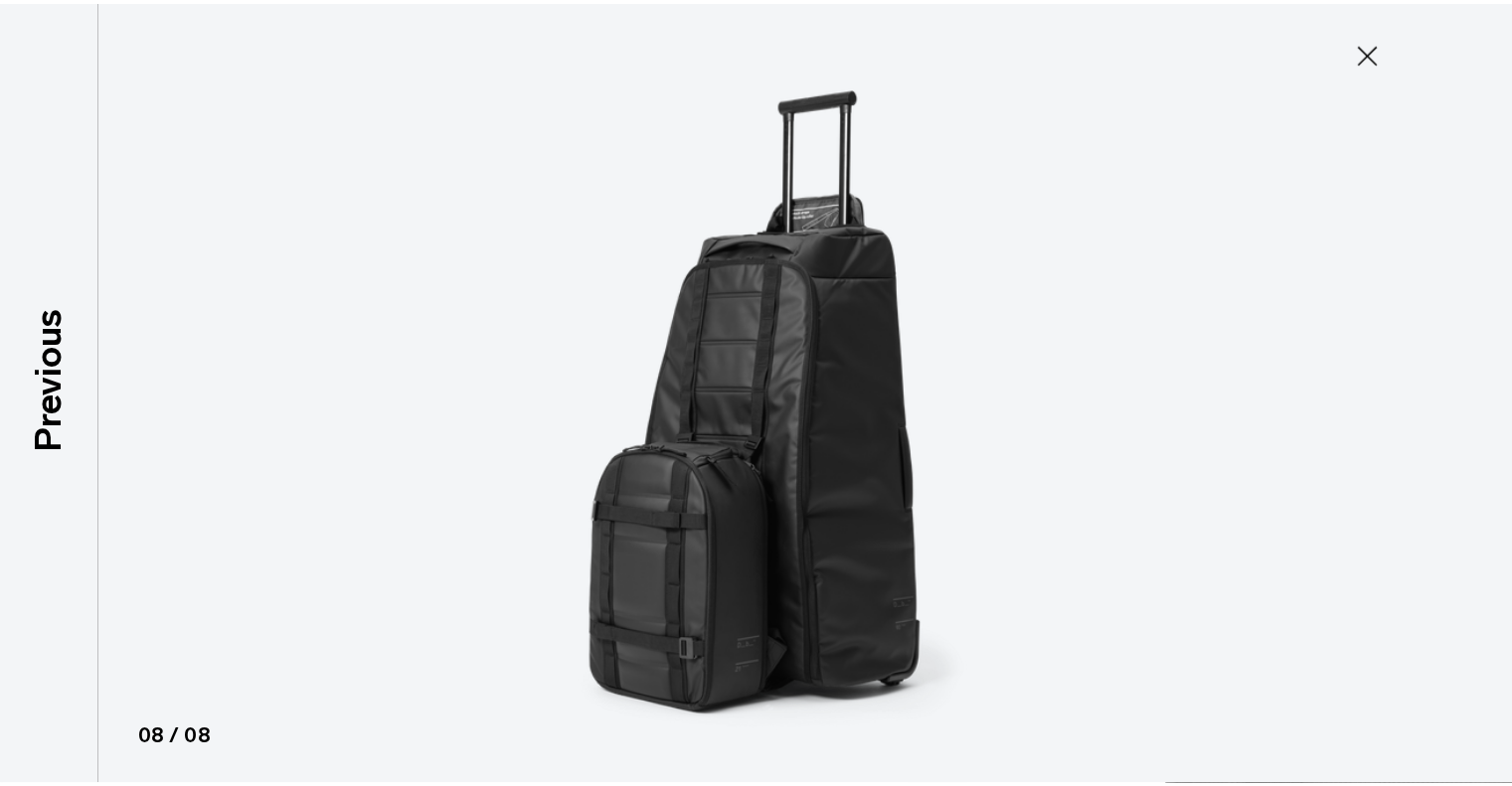 scroll, scrollTop: 127, scrollLeft: 0, axis: vertical 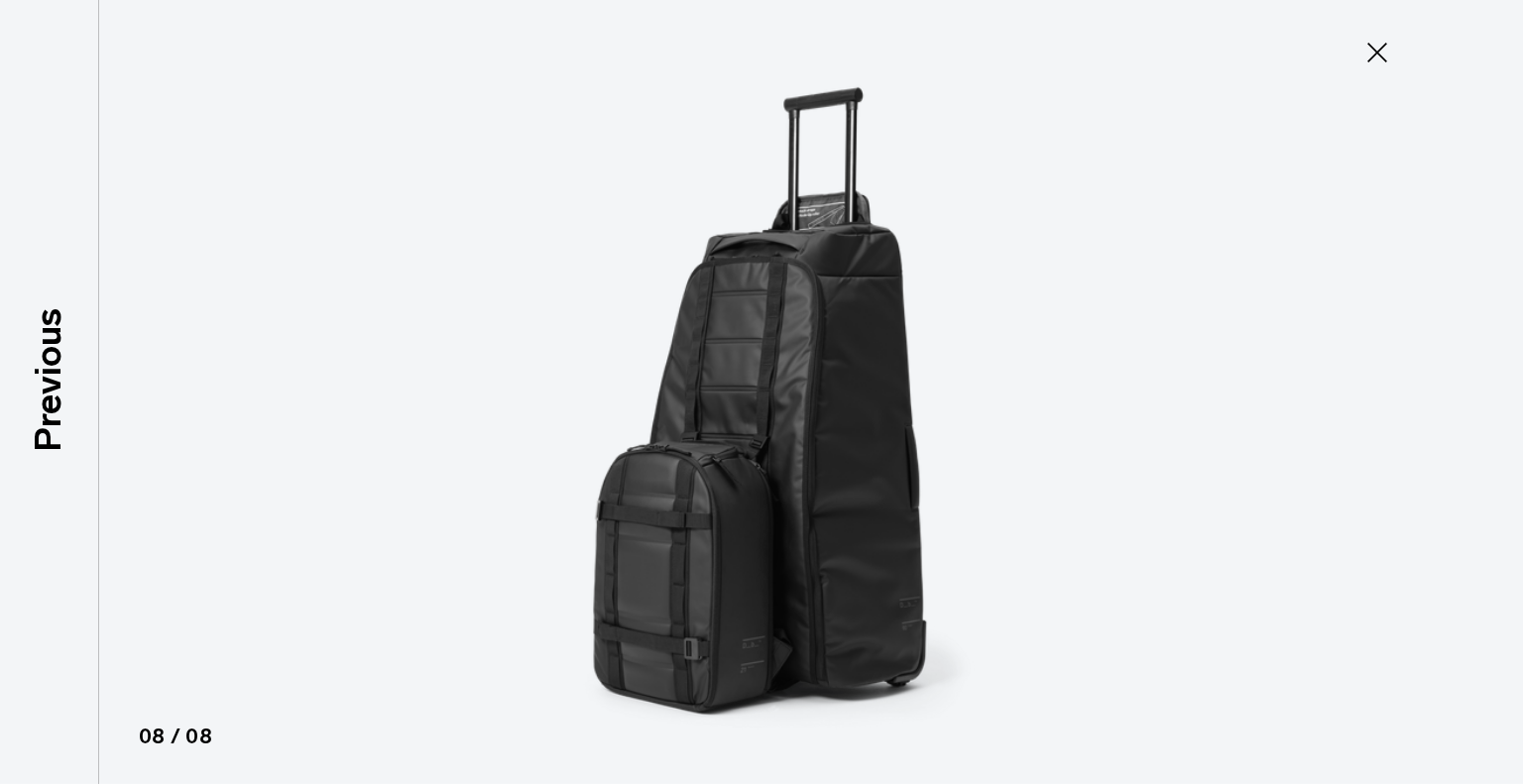 click 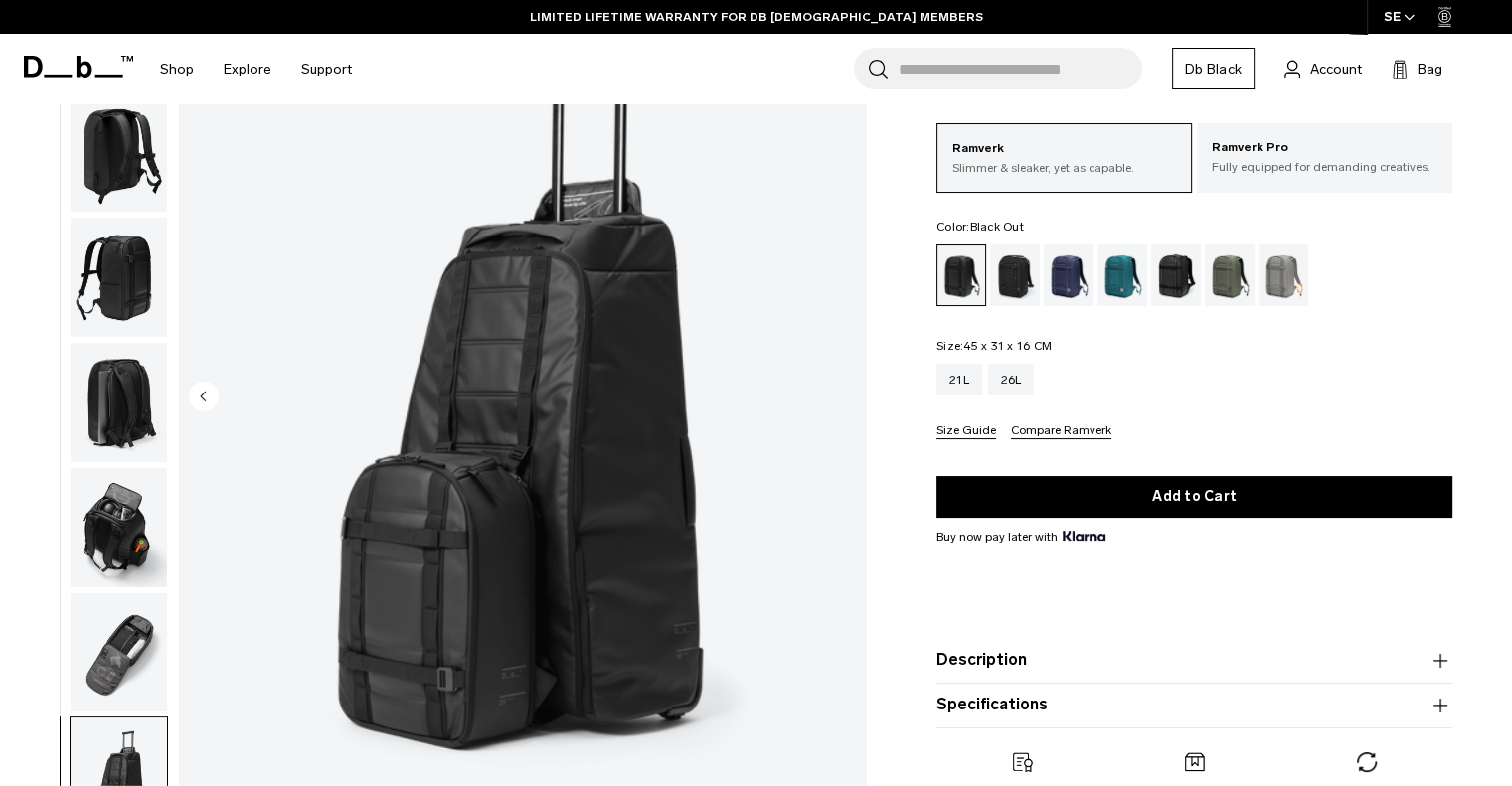 scroll, scrollTop: 139, scrollLeft: 0, axis: vertical 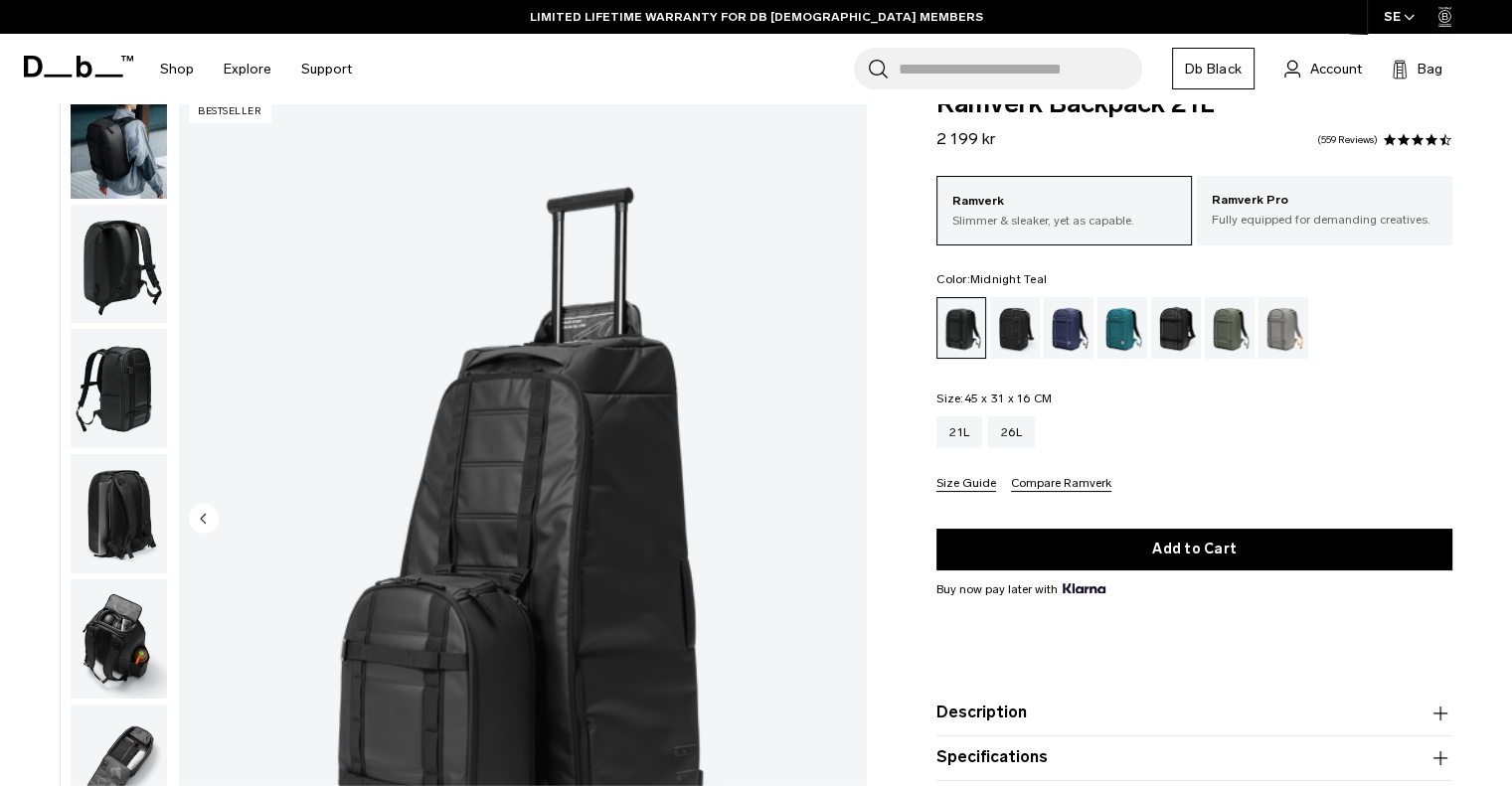 click at bounding box center [1122, 328] 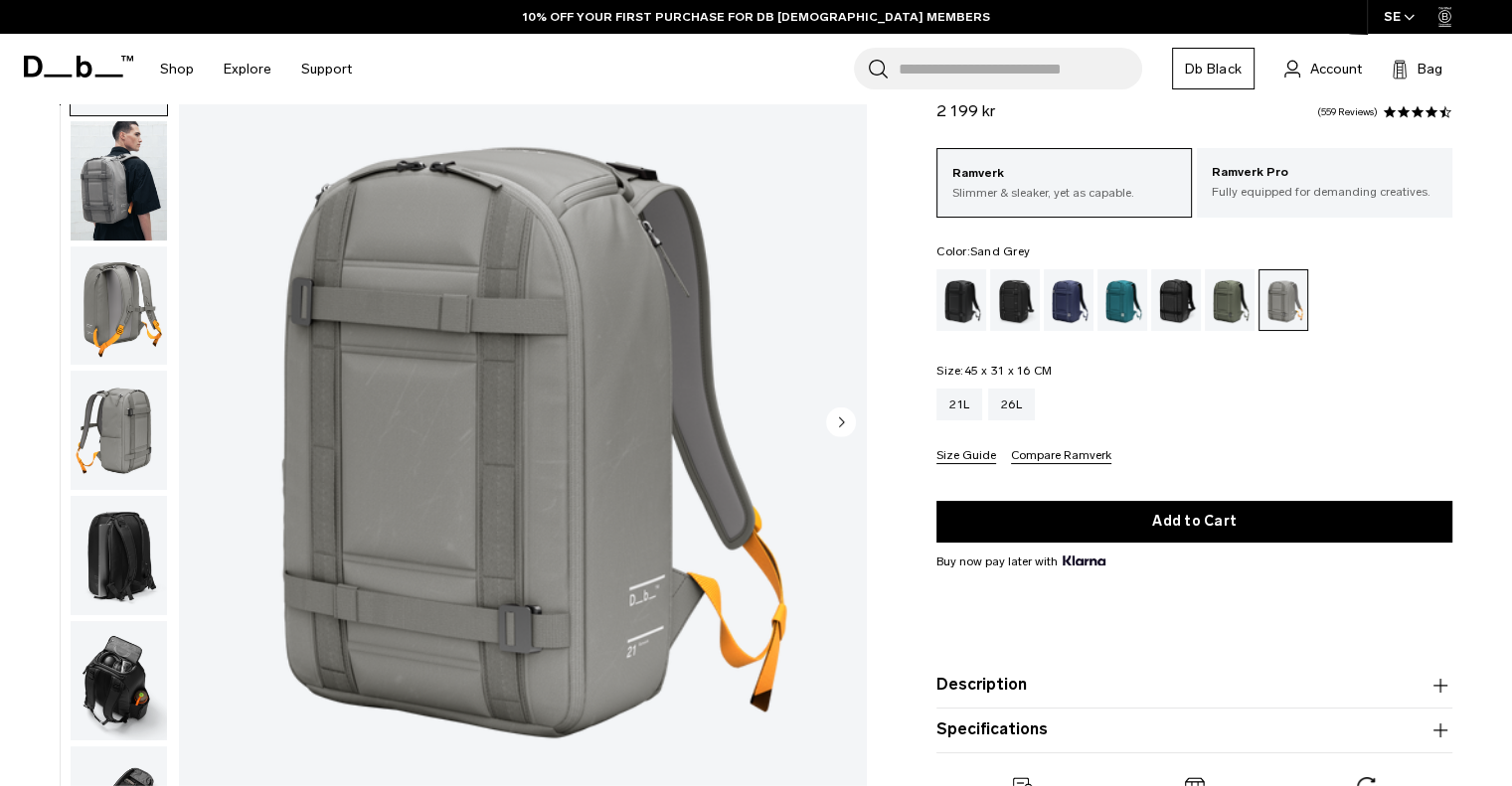 scroll, scrollTop: 139, scrollLeft: 0, axis: vertical 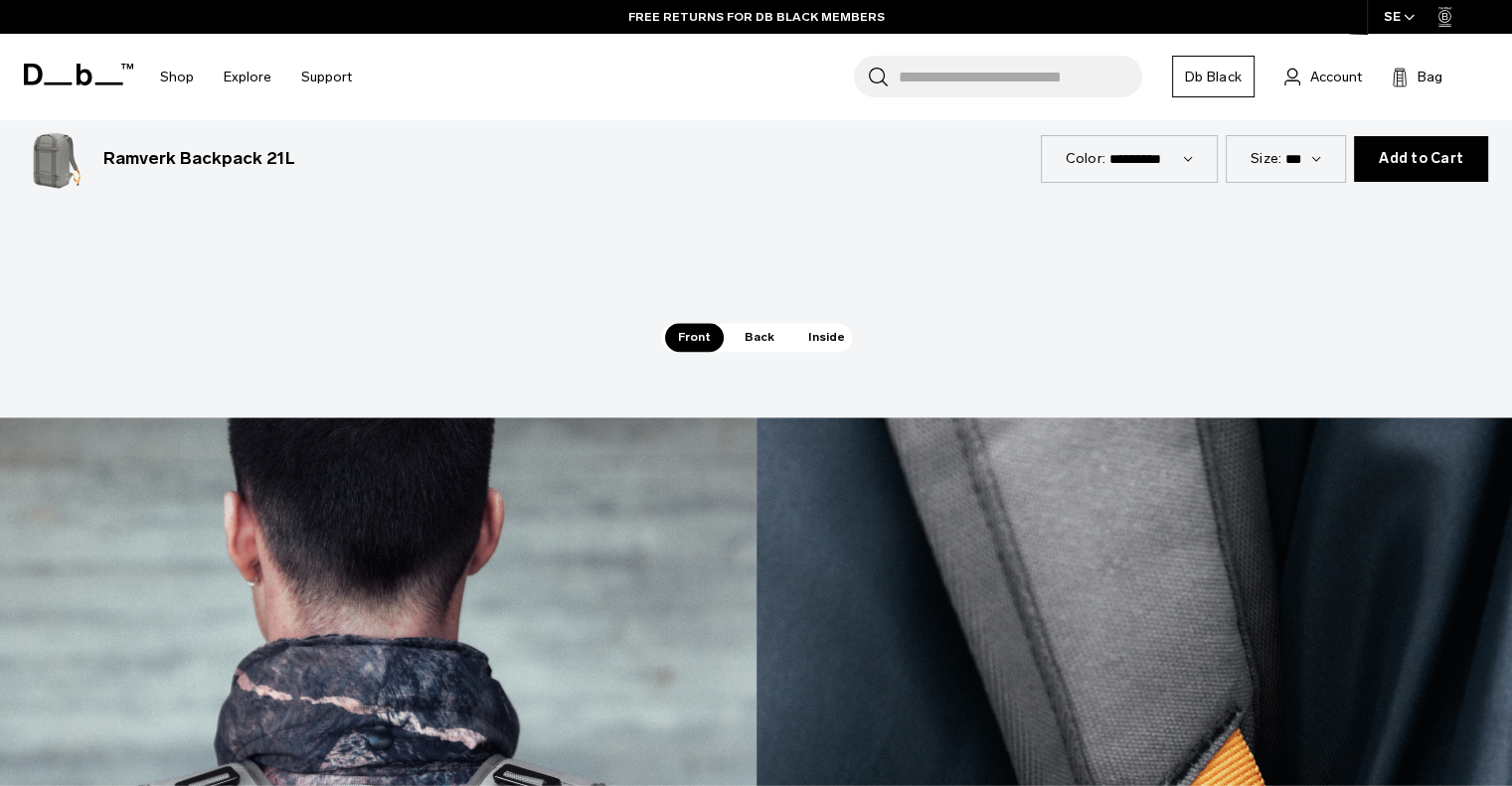 click on "Inside" at bounding box center (826, 337) 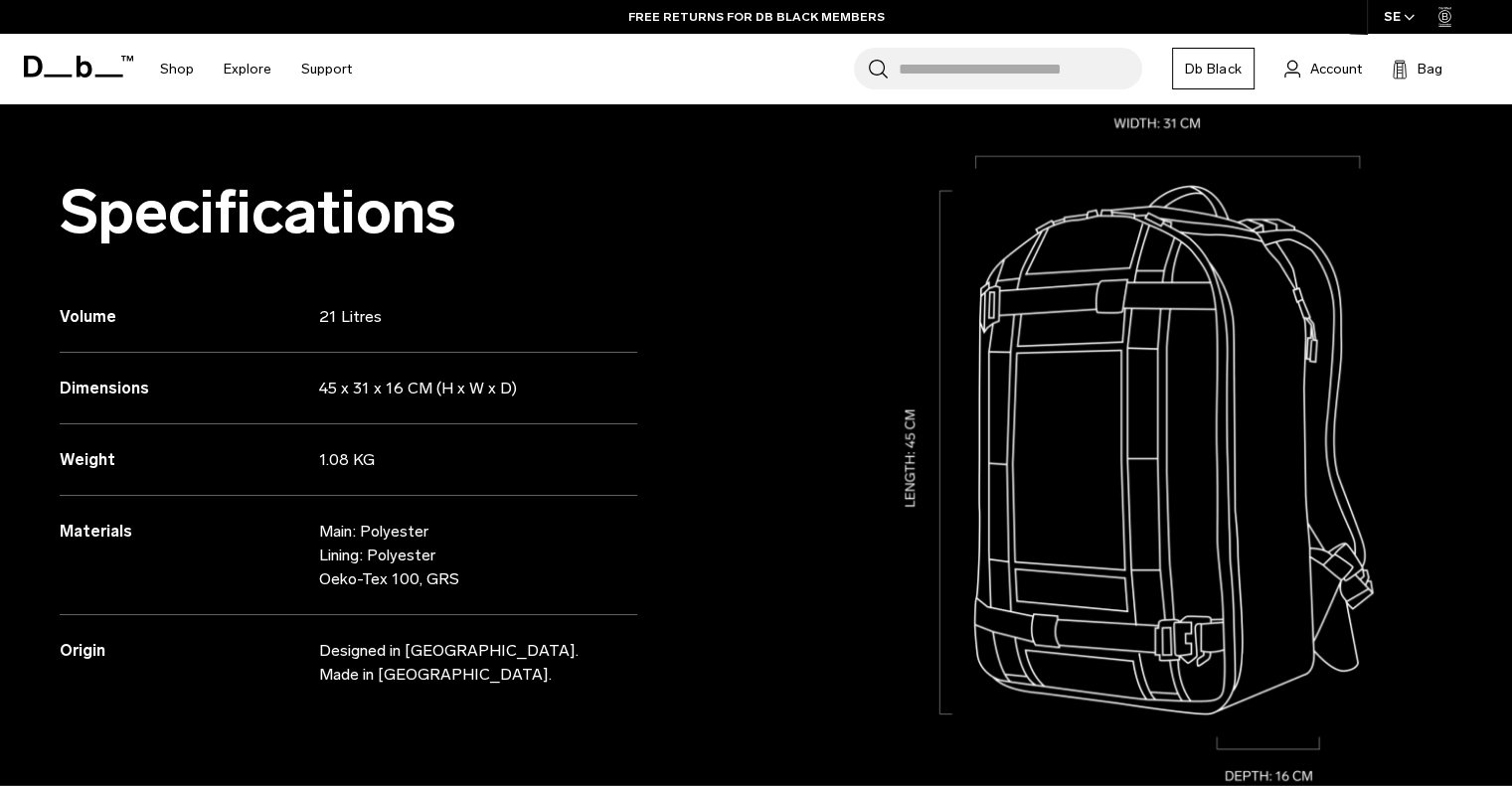 scroll, scrollTop: 0, scrollLeft: 0, axis: both 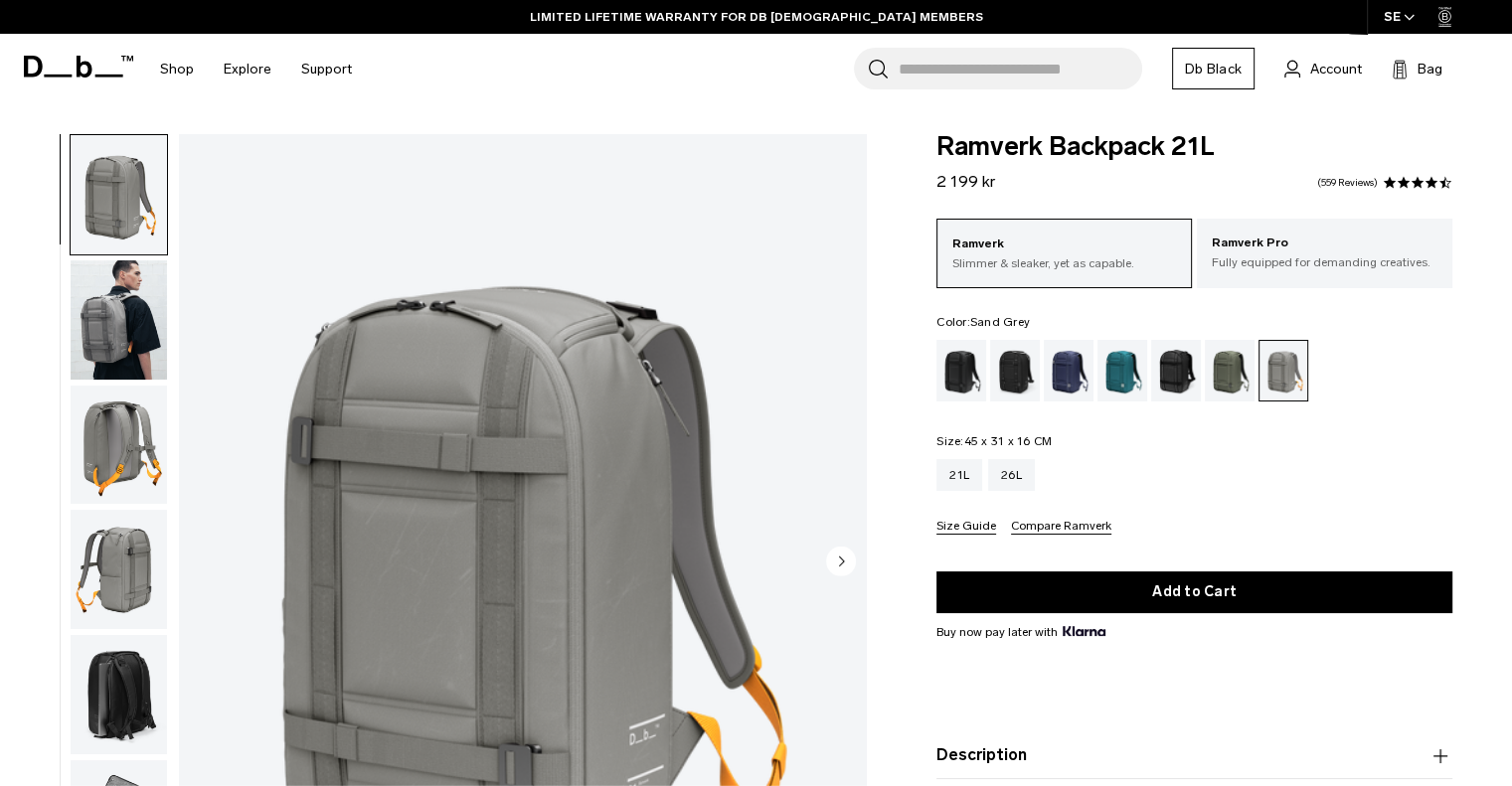 click on "Ramverk
Slimmer & sleaker, yet as capable.
Ramverk Pro
Fully equipped for demanding creatives.
Color:
Sand Grey
Out of stock
Size:
45 x 31 x 16 CM
Out of stock
21L
26L" at bounding box center (1194, 377) 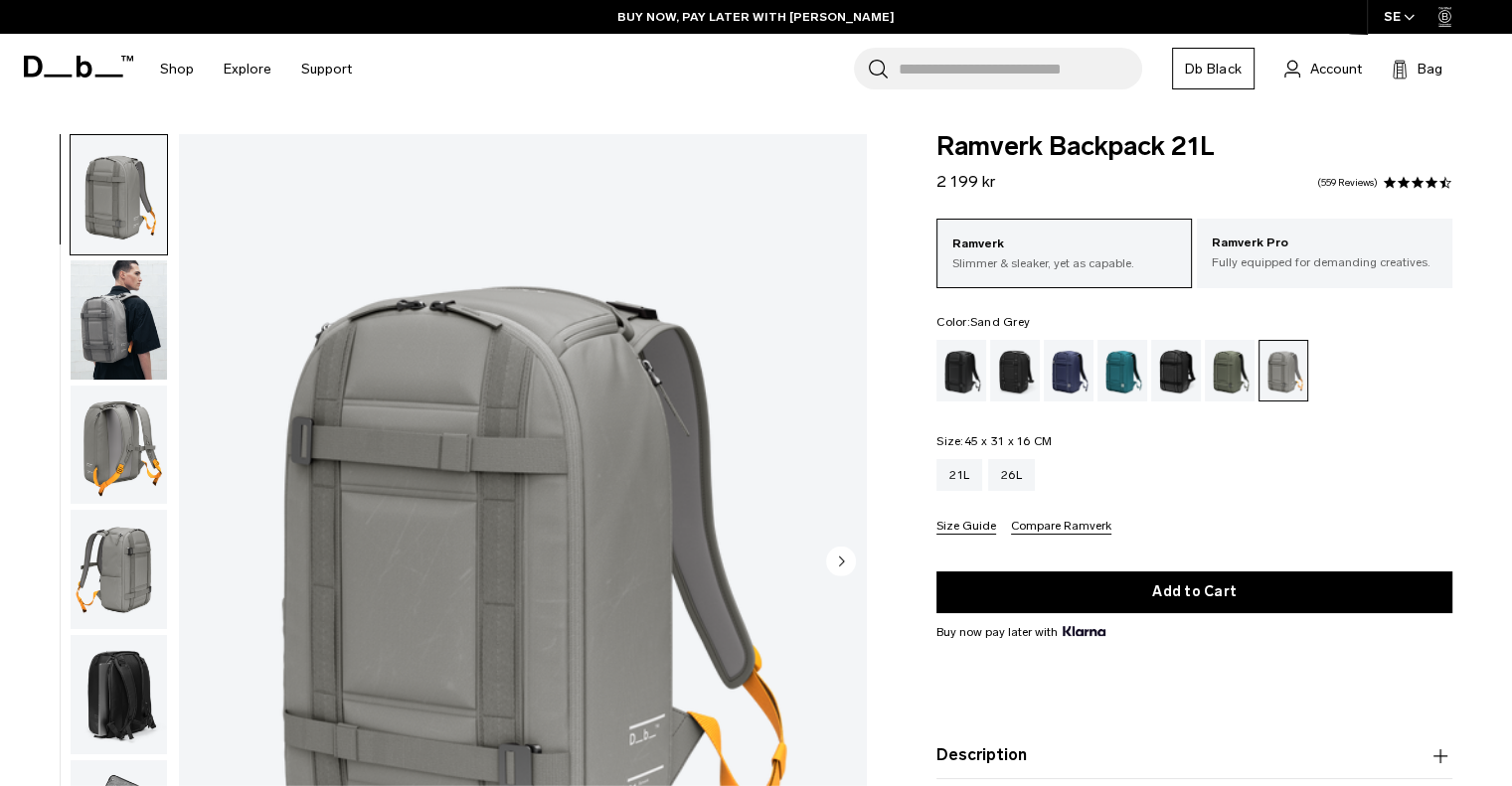 scroll, scrollTop: 89, scrollLeft: 0, axis: vertical 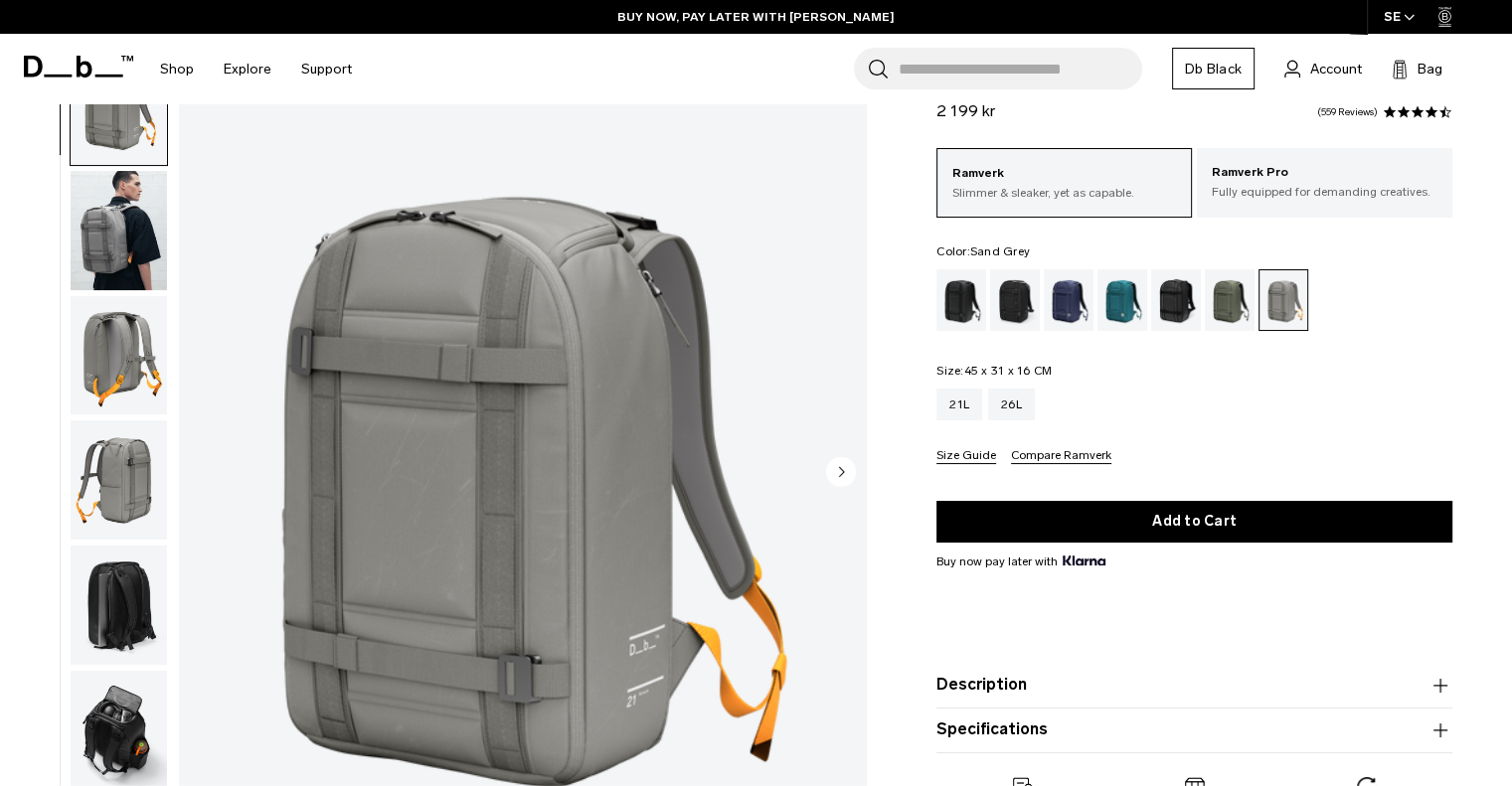 click 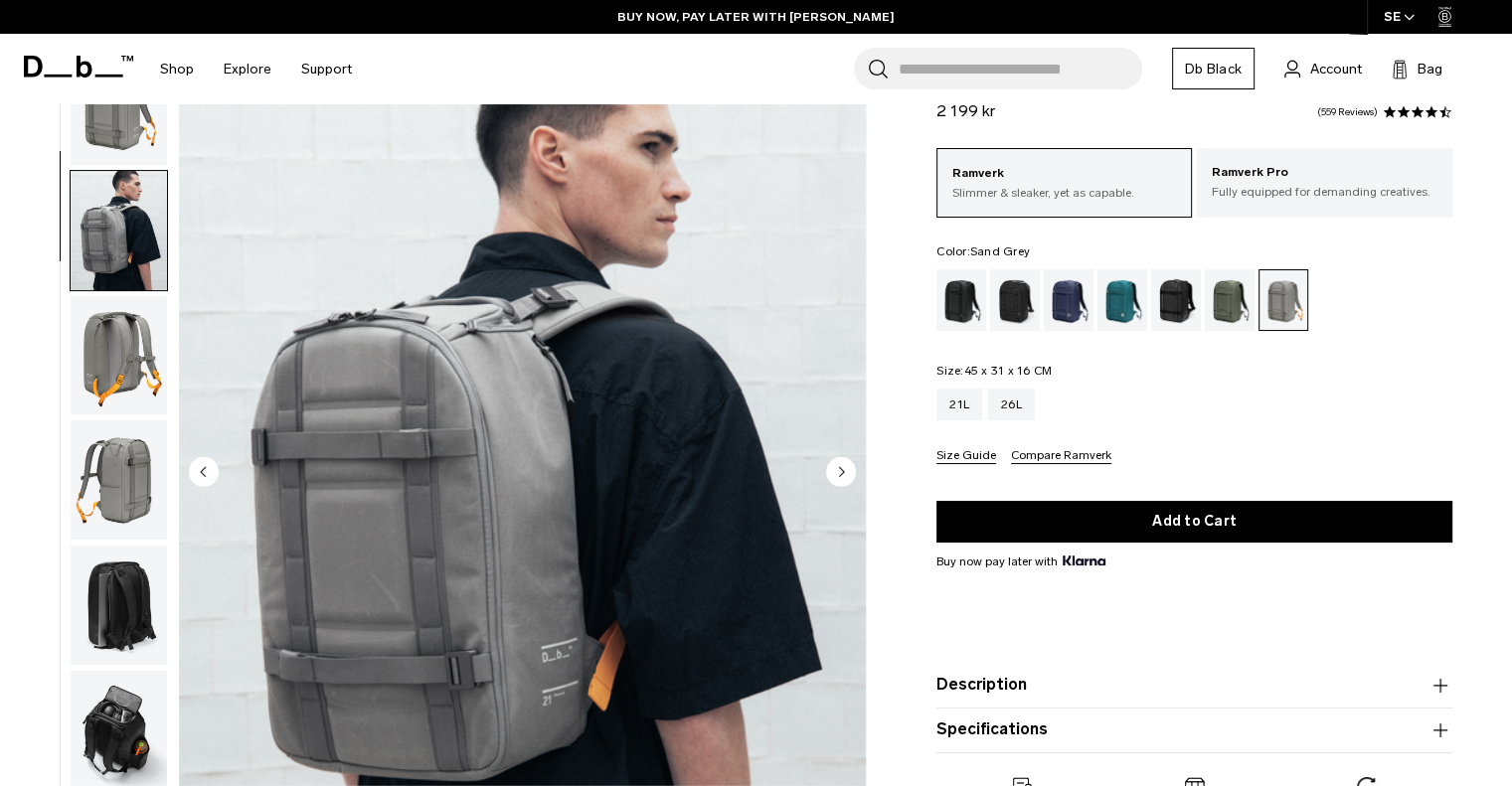 scroll, scrollTop: 125, scrollLeft: 0, axis: vertical 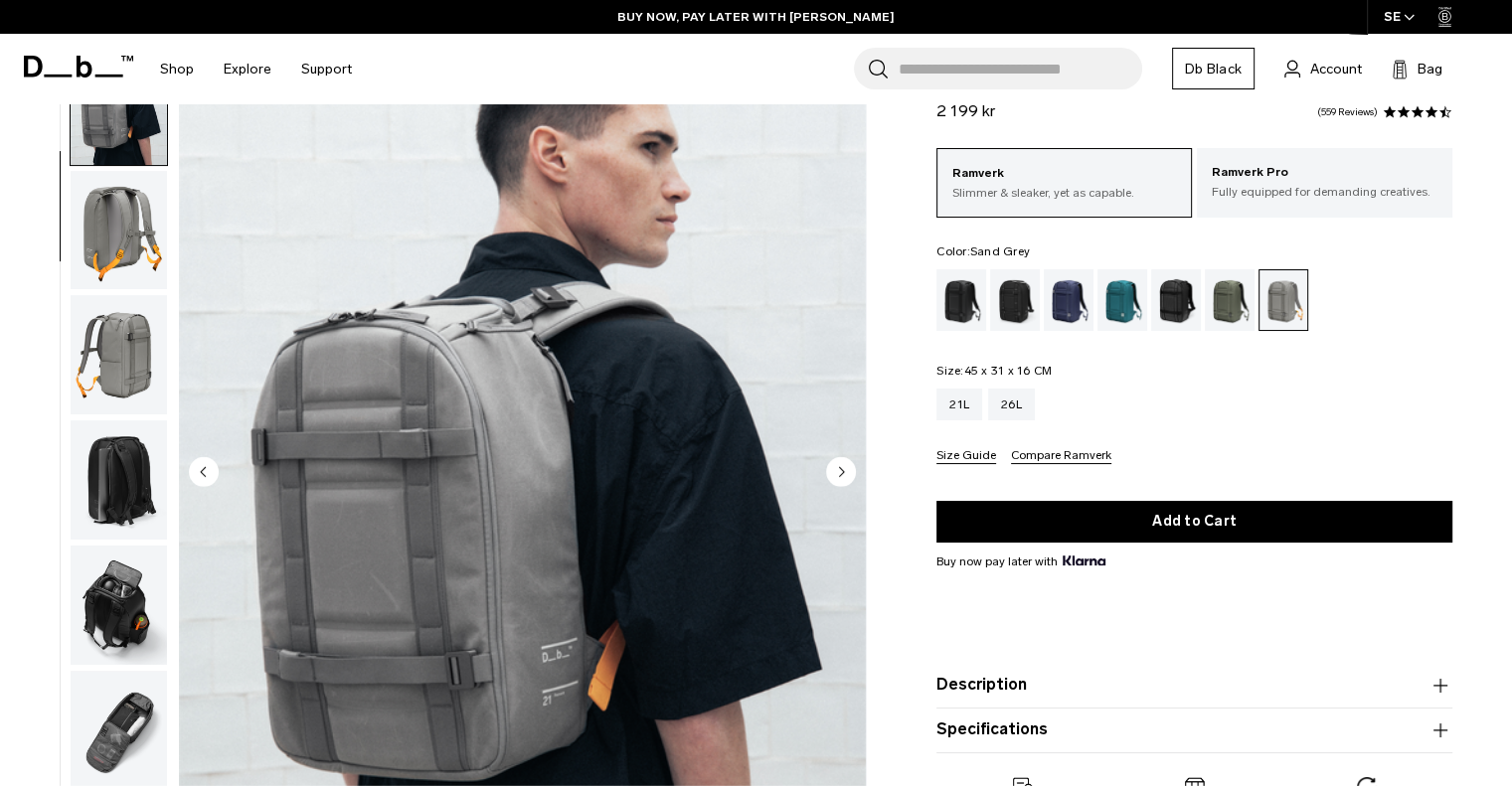 click 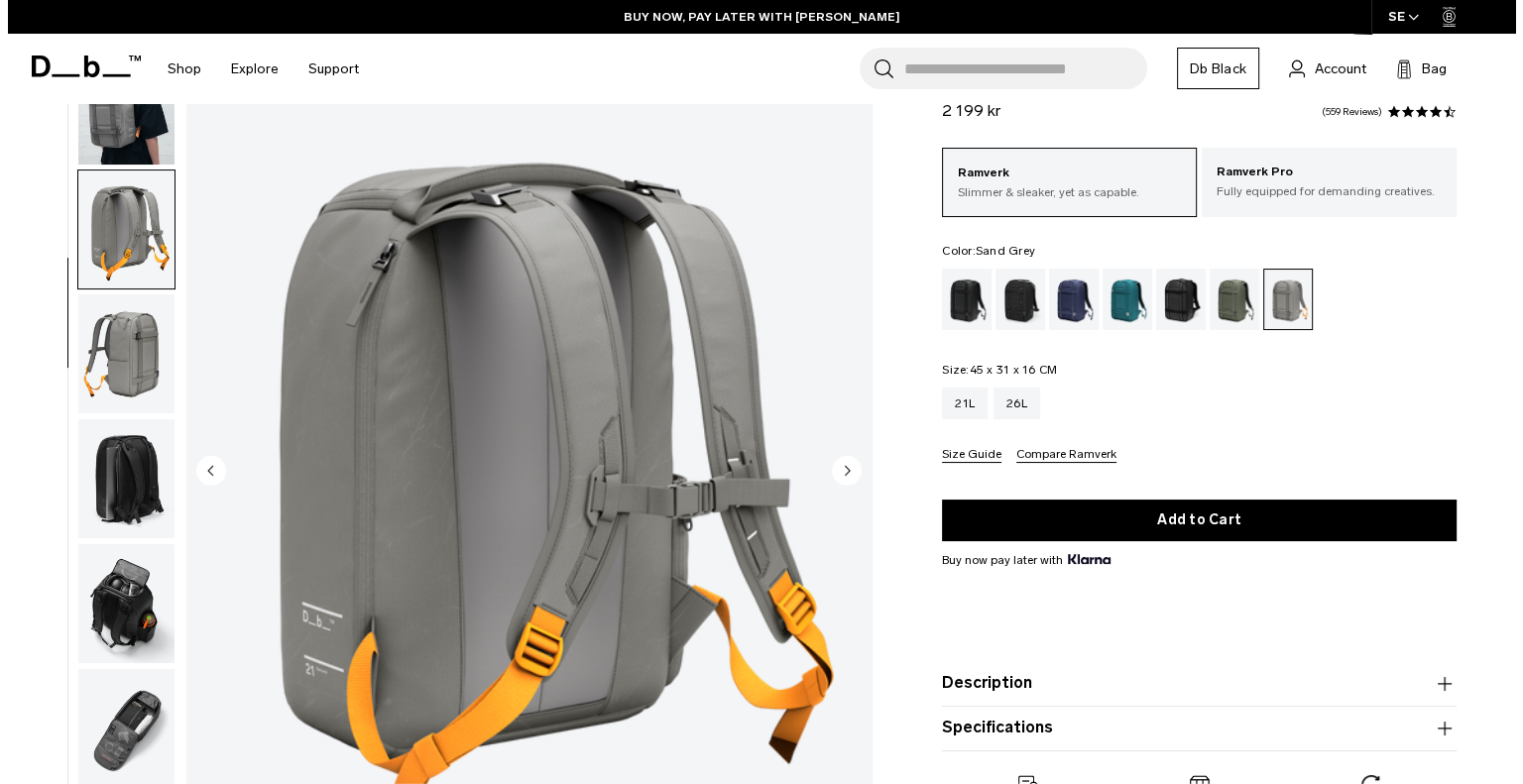 scroll, scrollTop: 139, scrollLeft: 0, axis: vertical 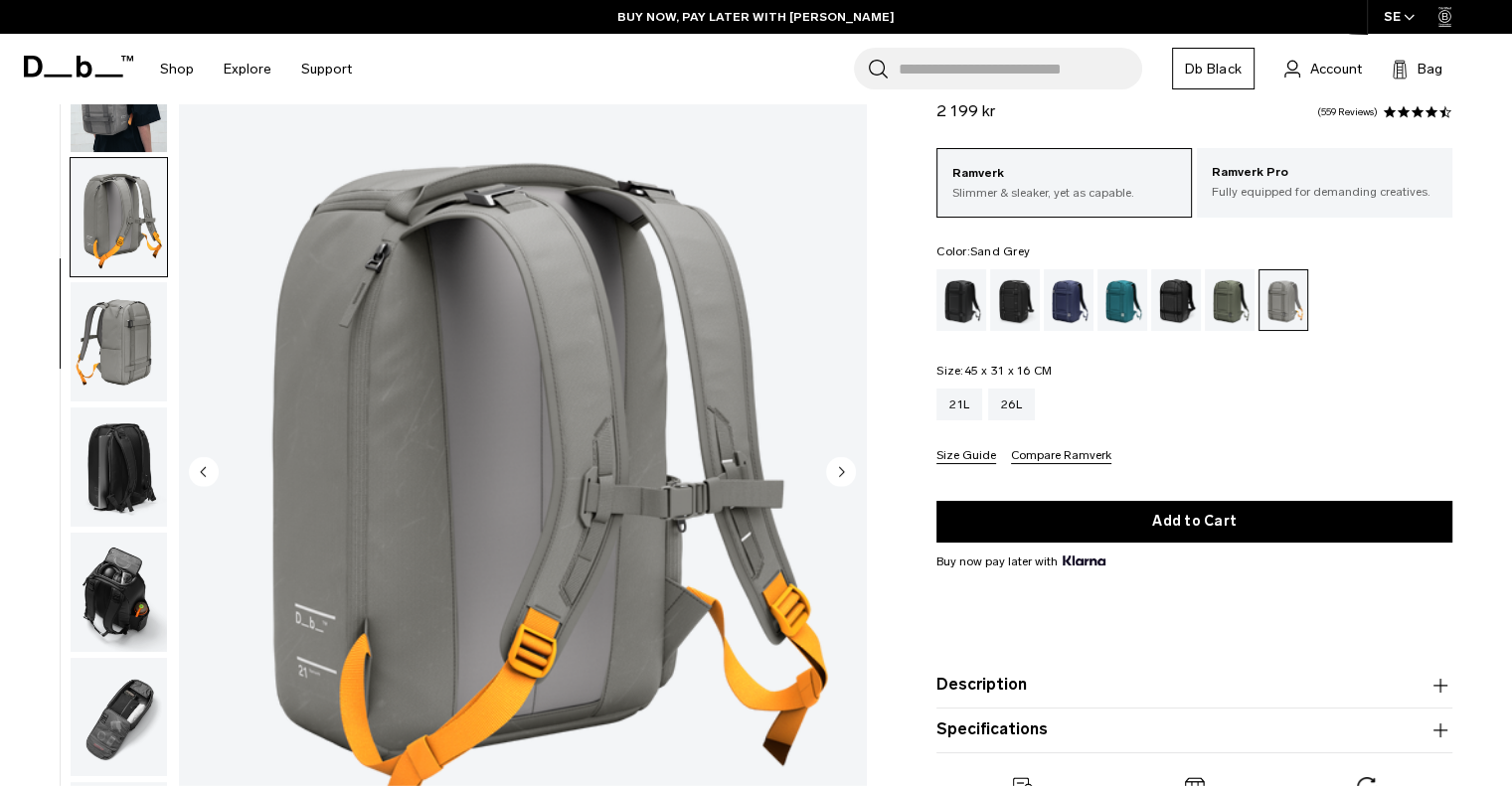 click 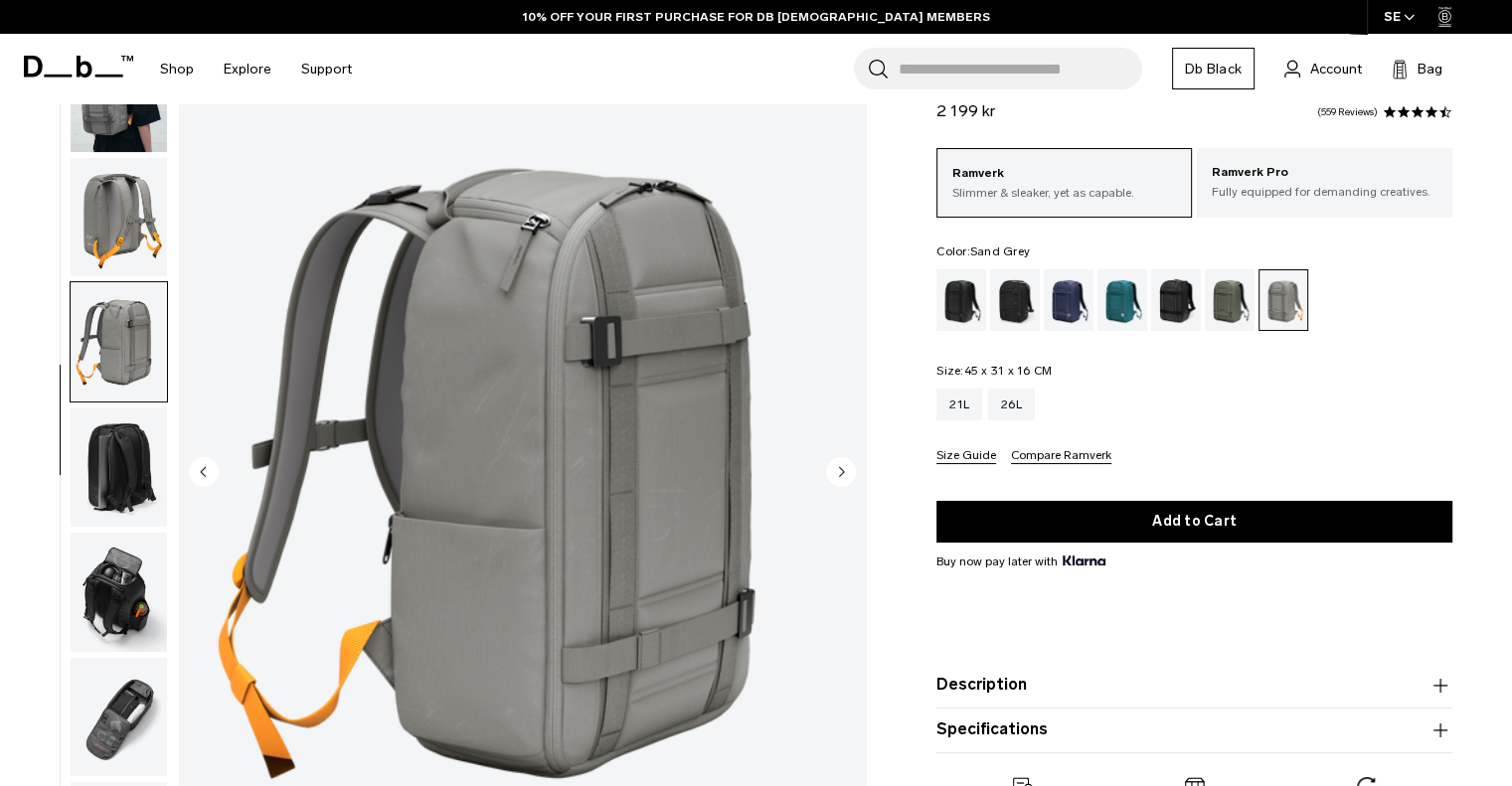 click 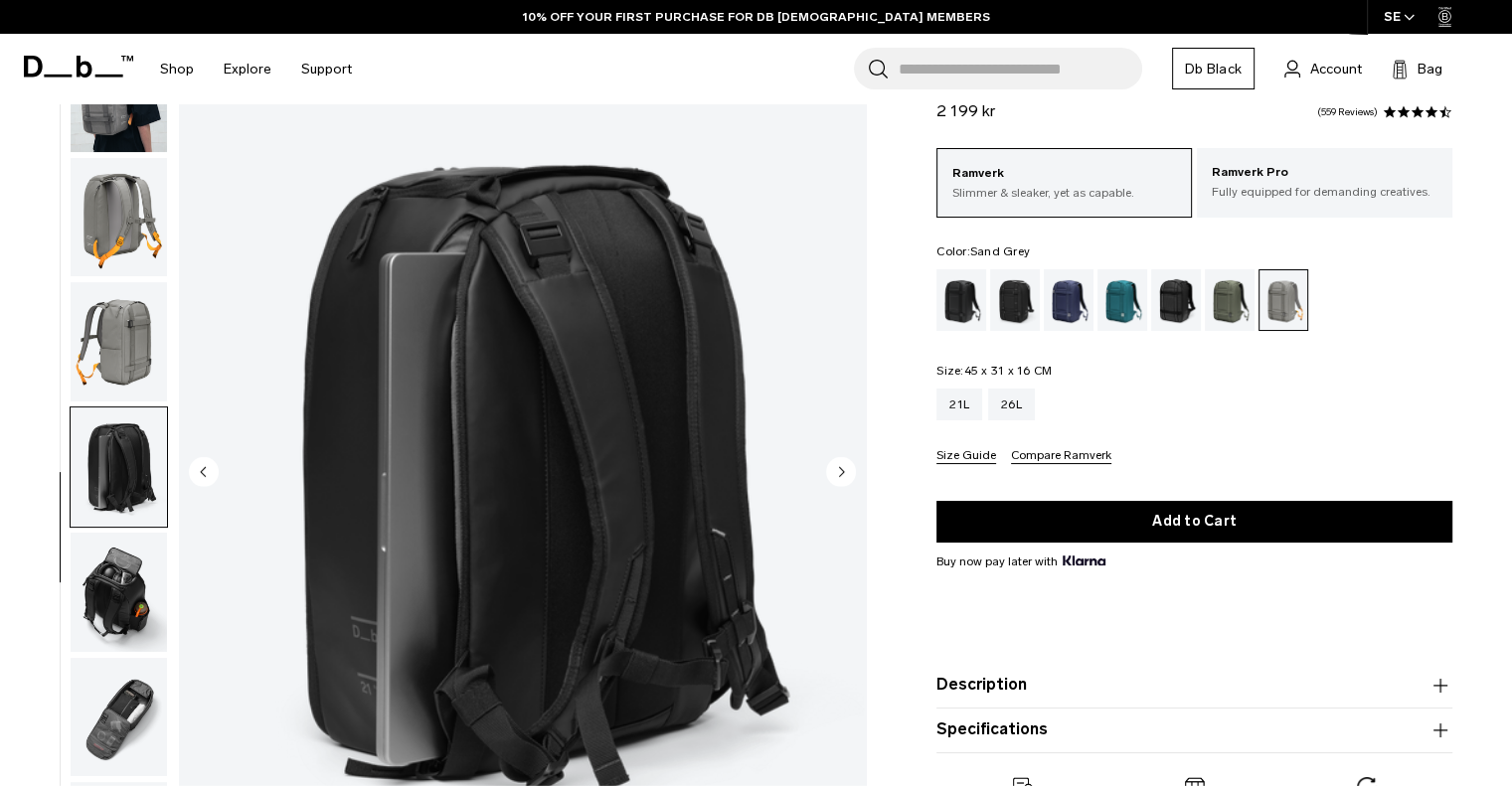 click 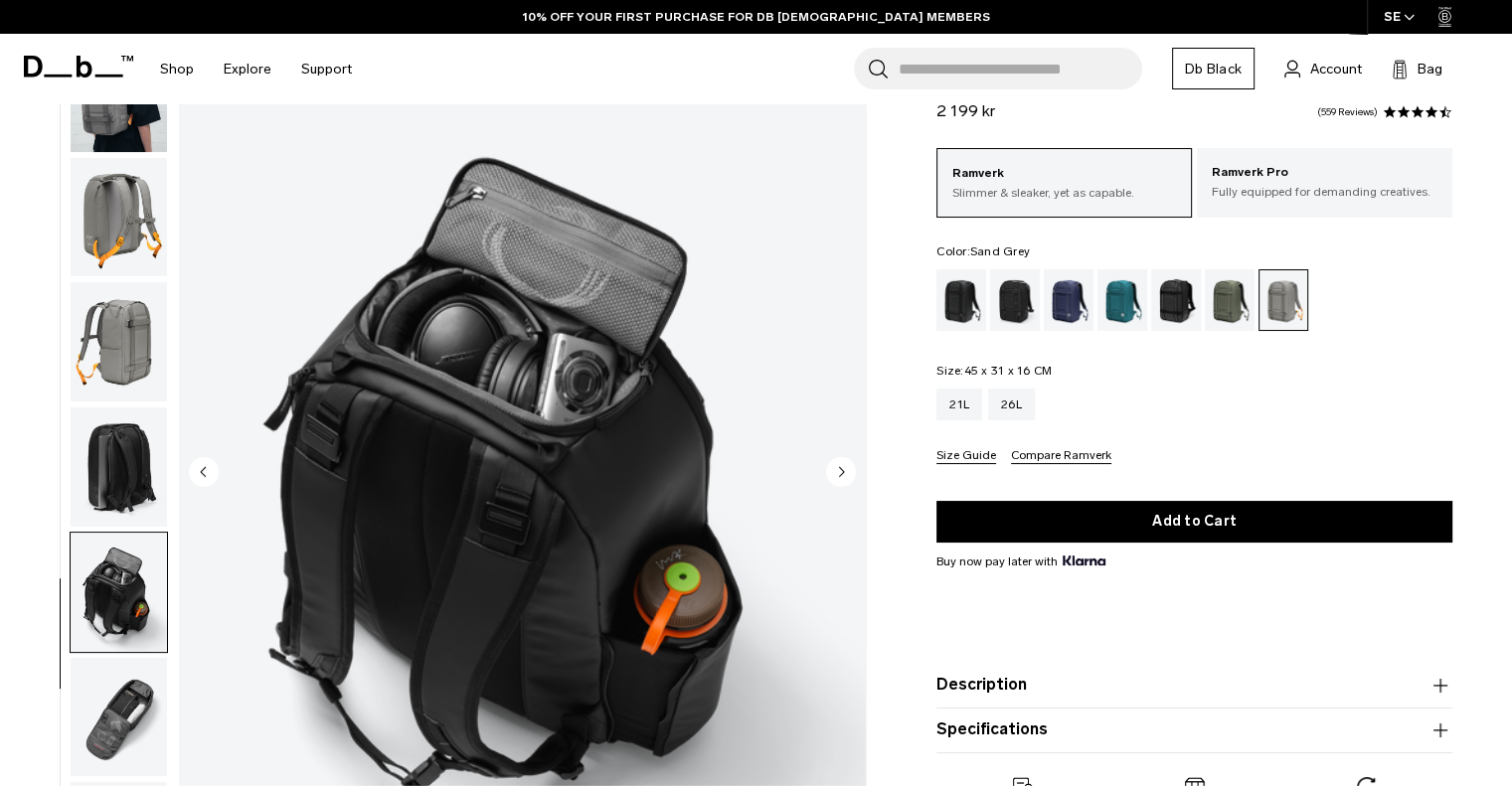 click 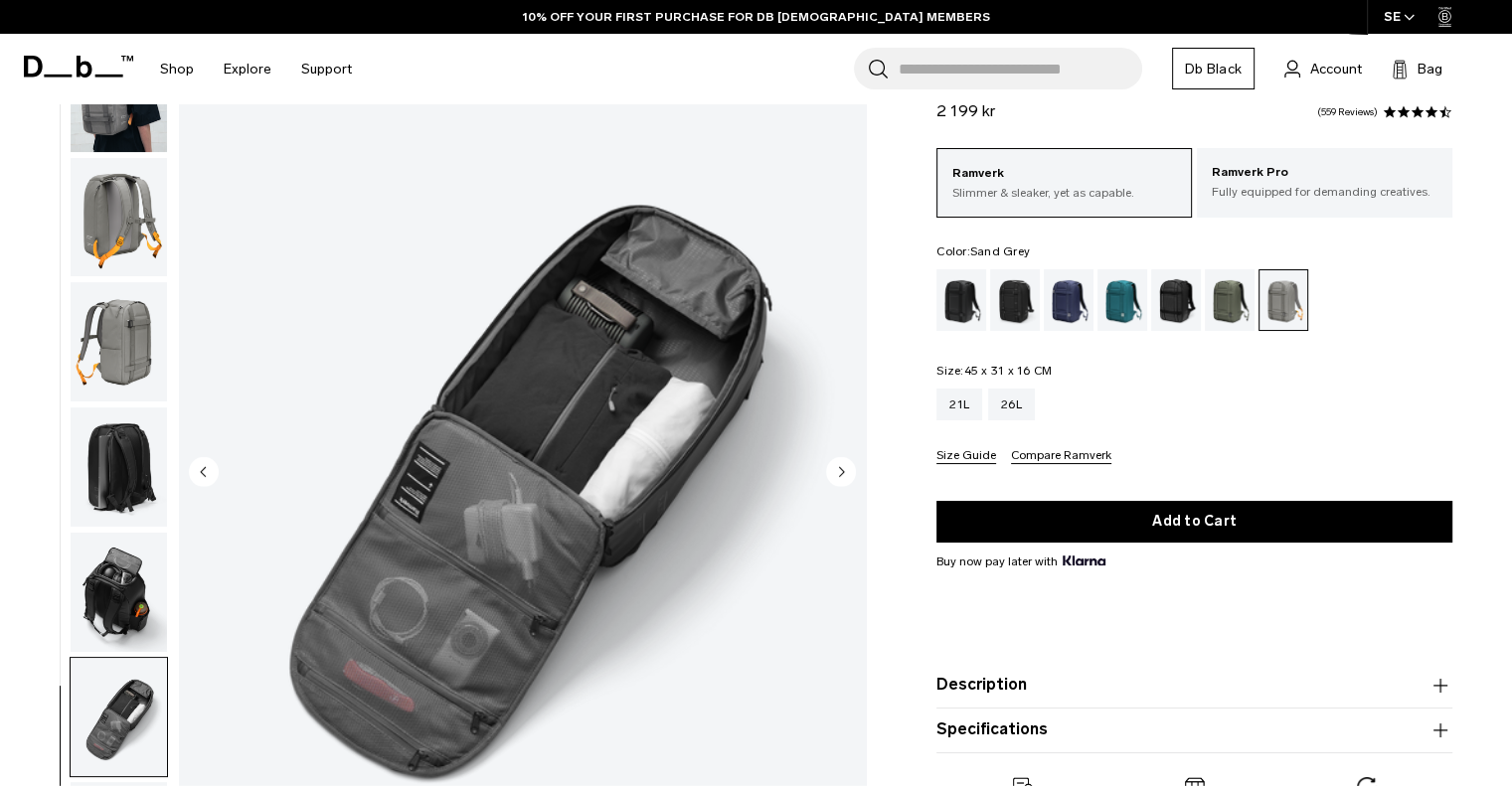 click 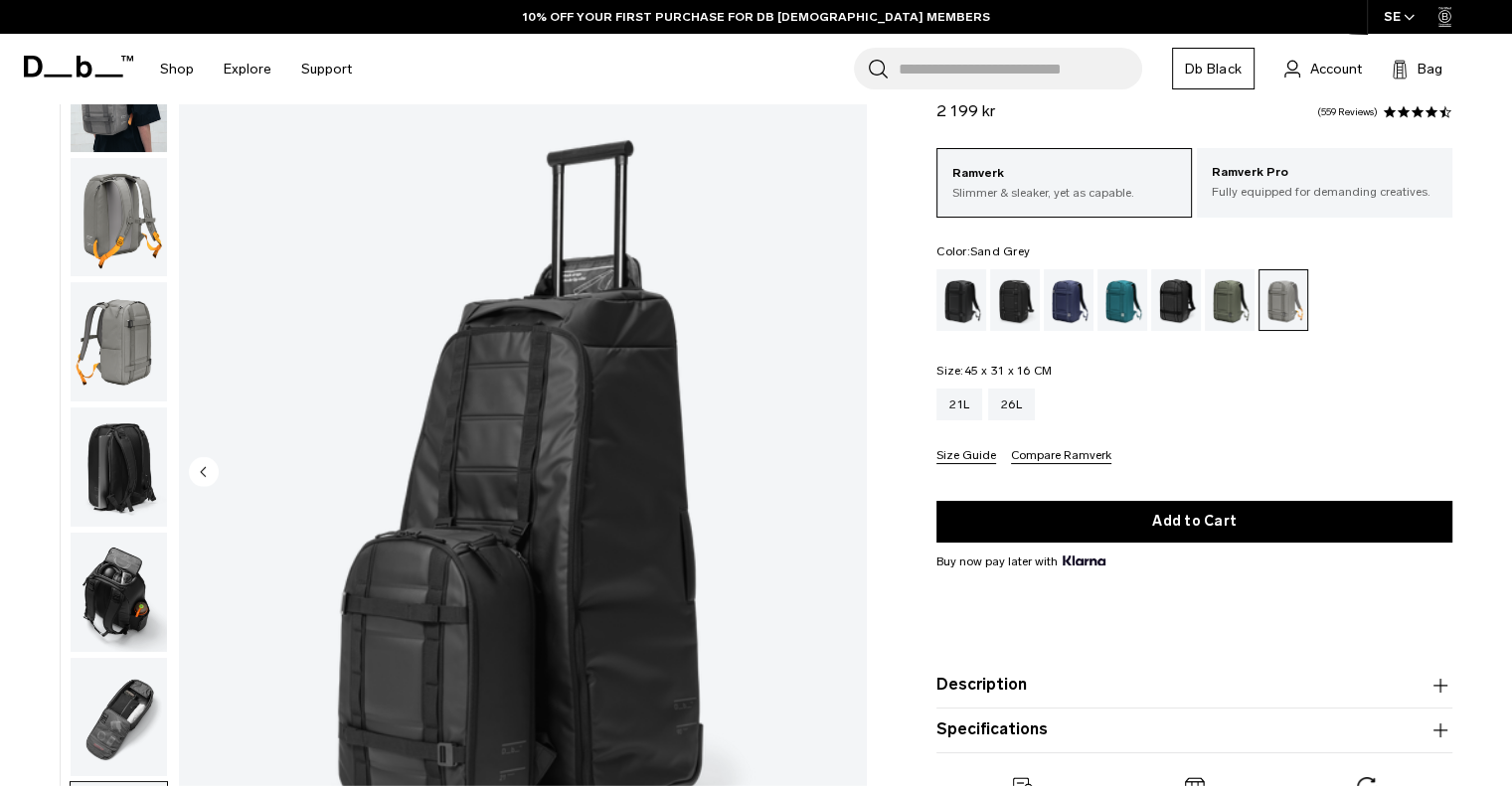 click at bounding box center (522, 473) 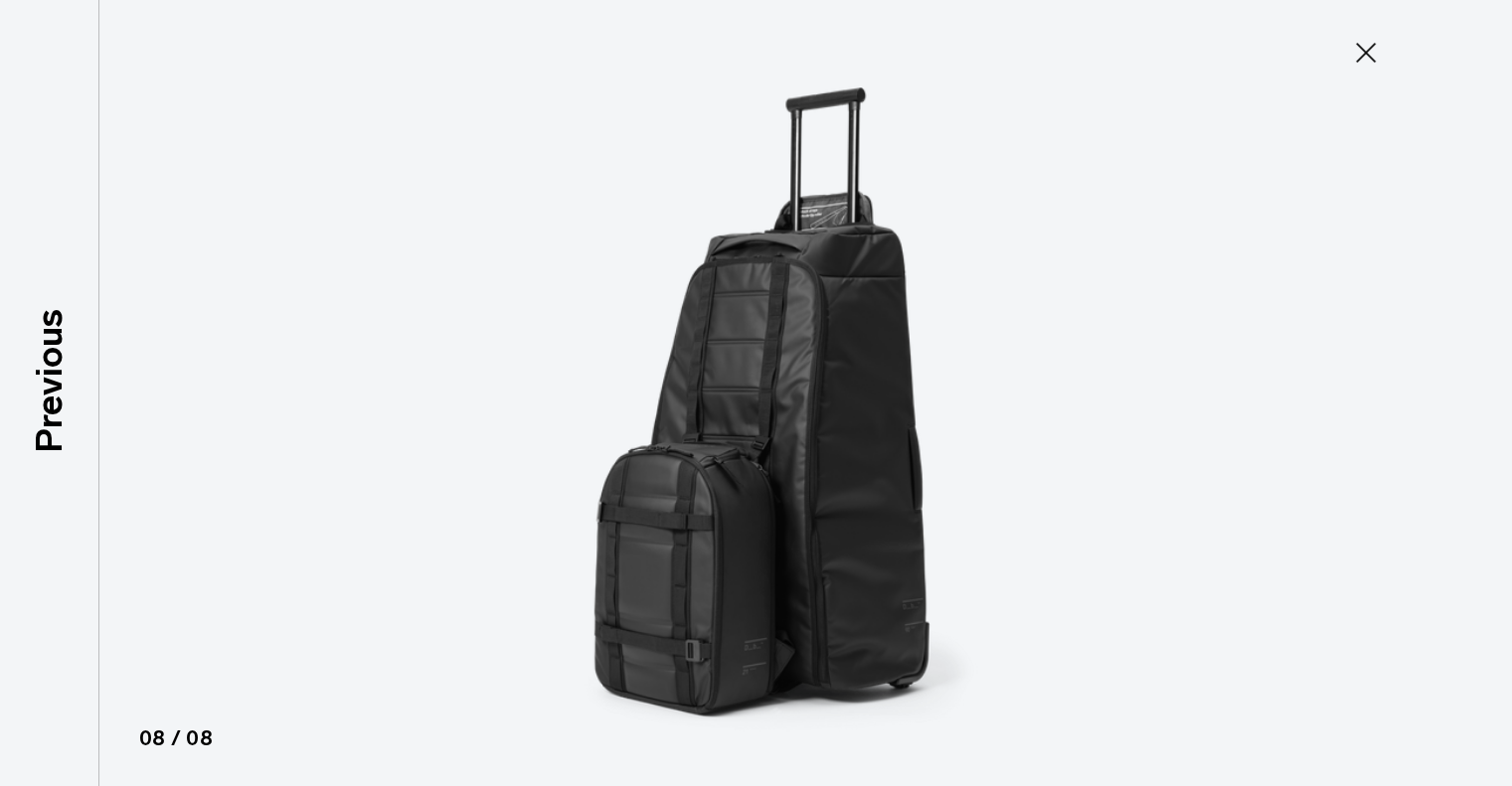 scroll, scrollTop: 127, scrollLeft: 0, axis: vertical 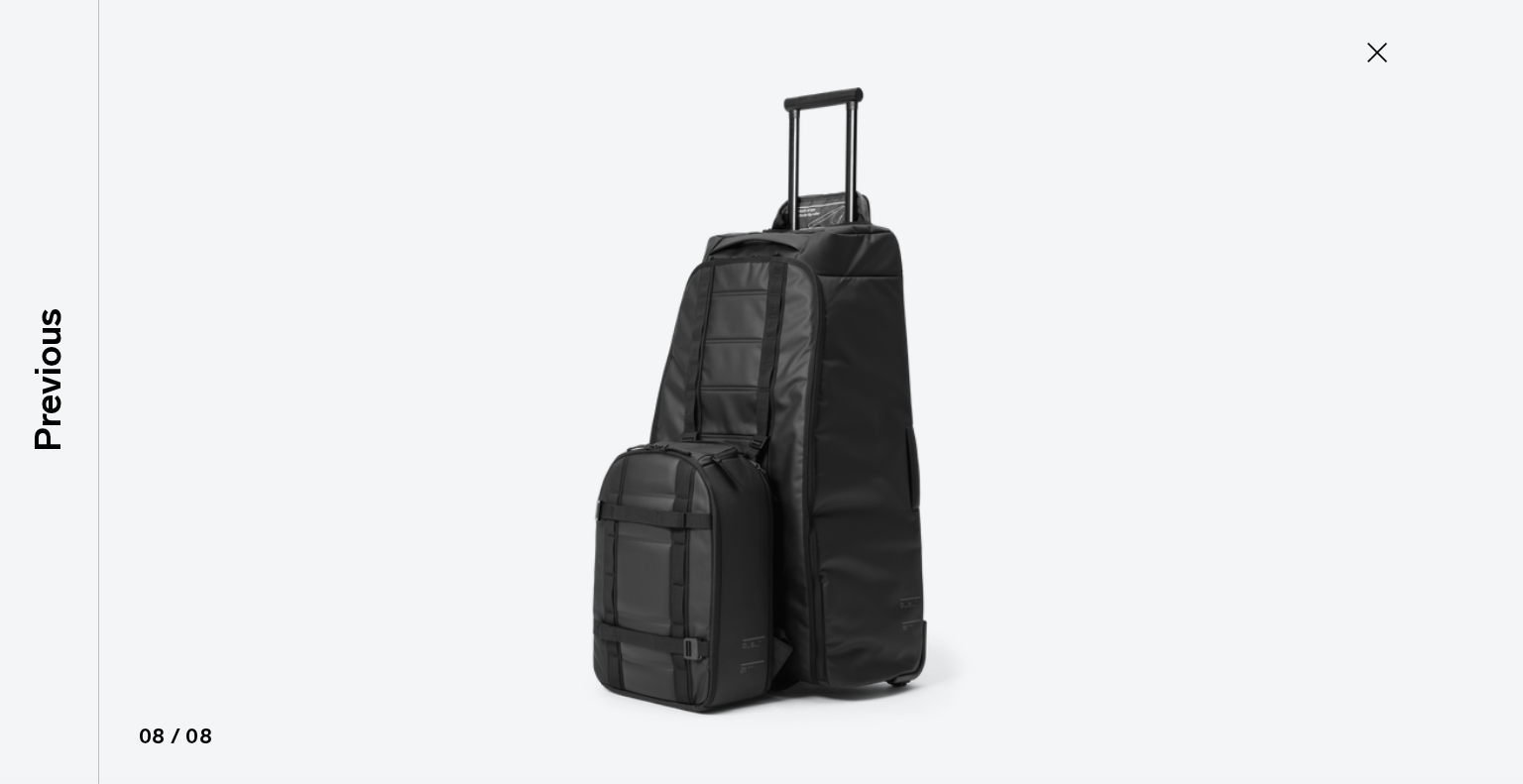 click 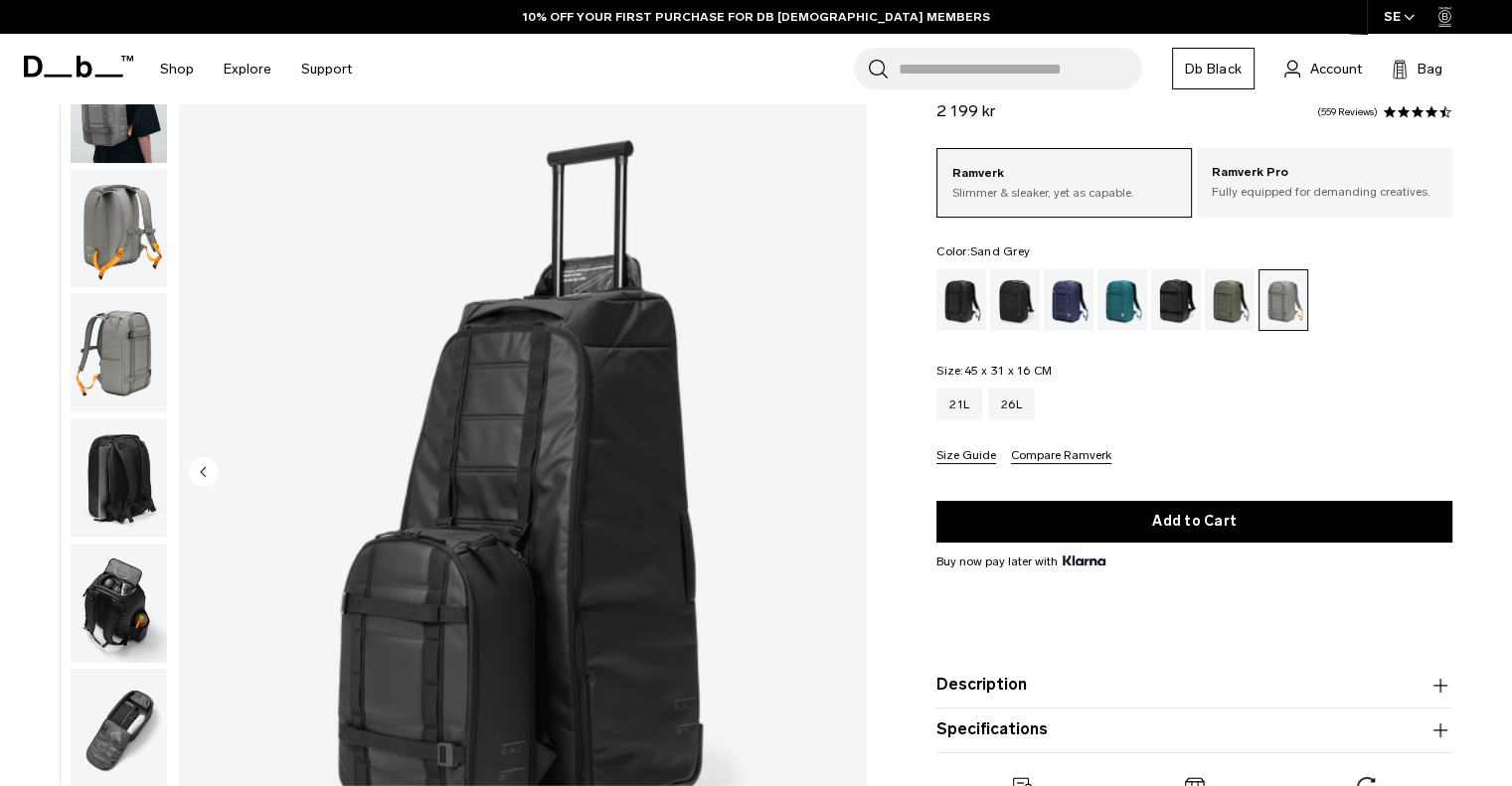 scroll, scrollTop: 139, scrollLeft: 0, axis: vertical 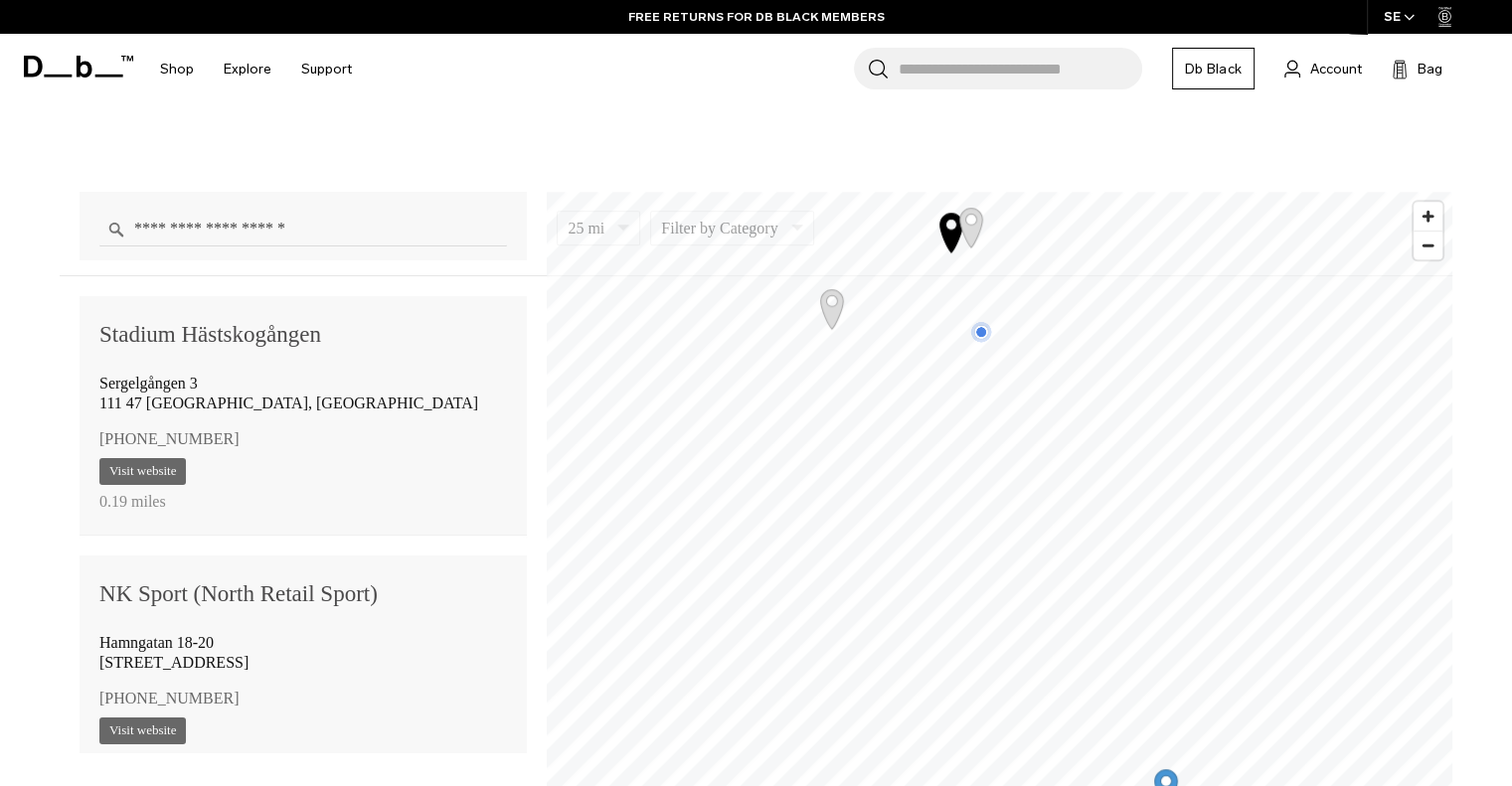 click on "**********" at bounding box center (303, 229) 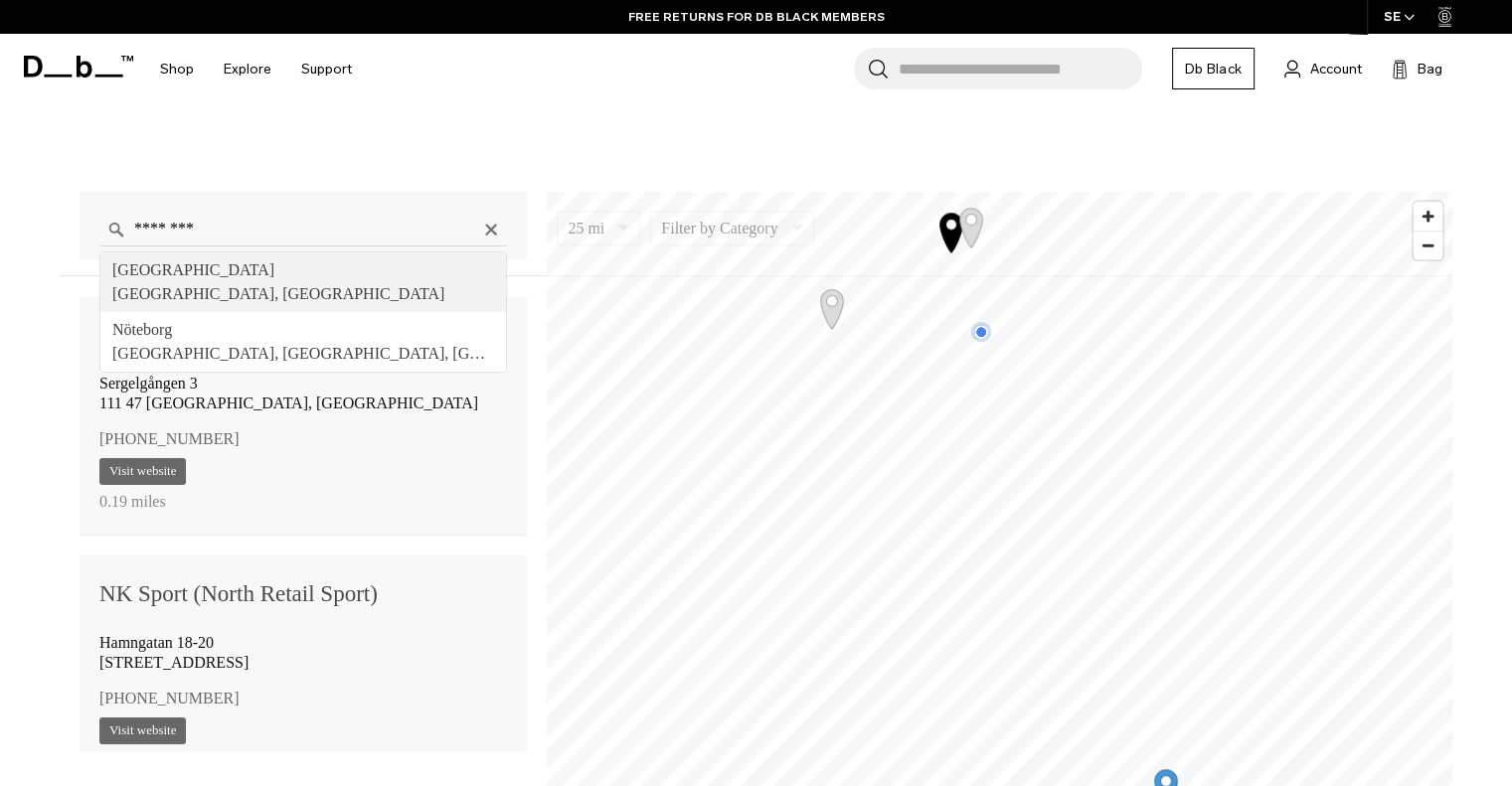 type on "**********" 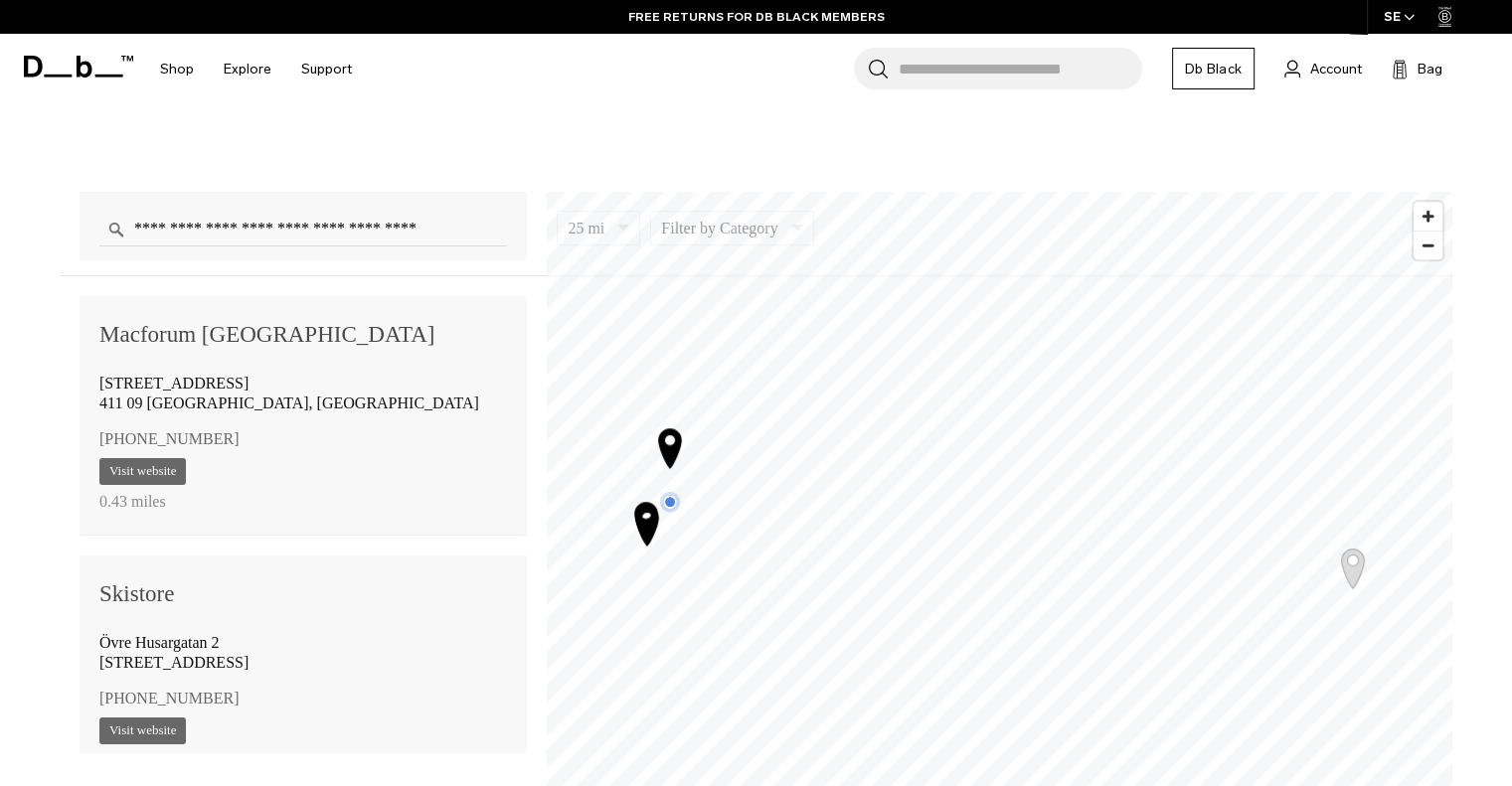 scroll, scrollTop: 0, scrollLeft: 0, axis: both 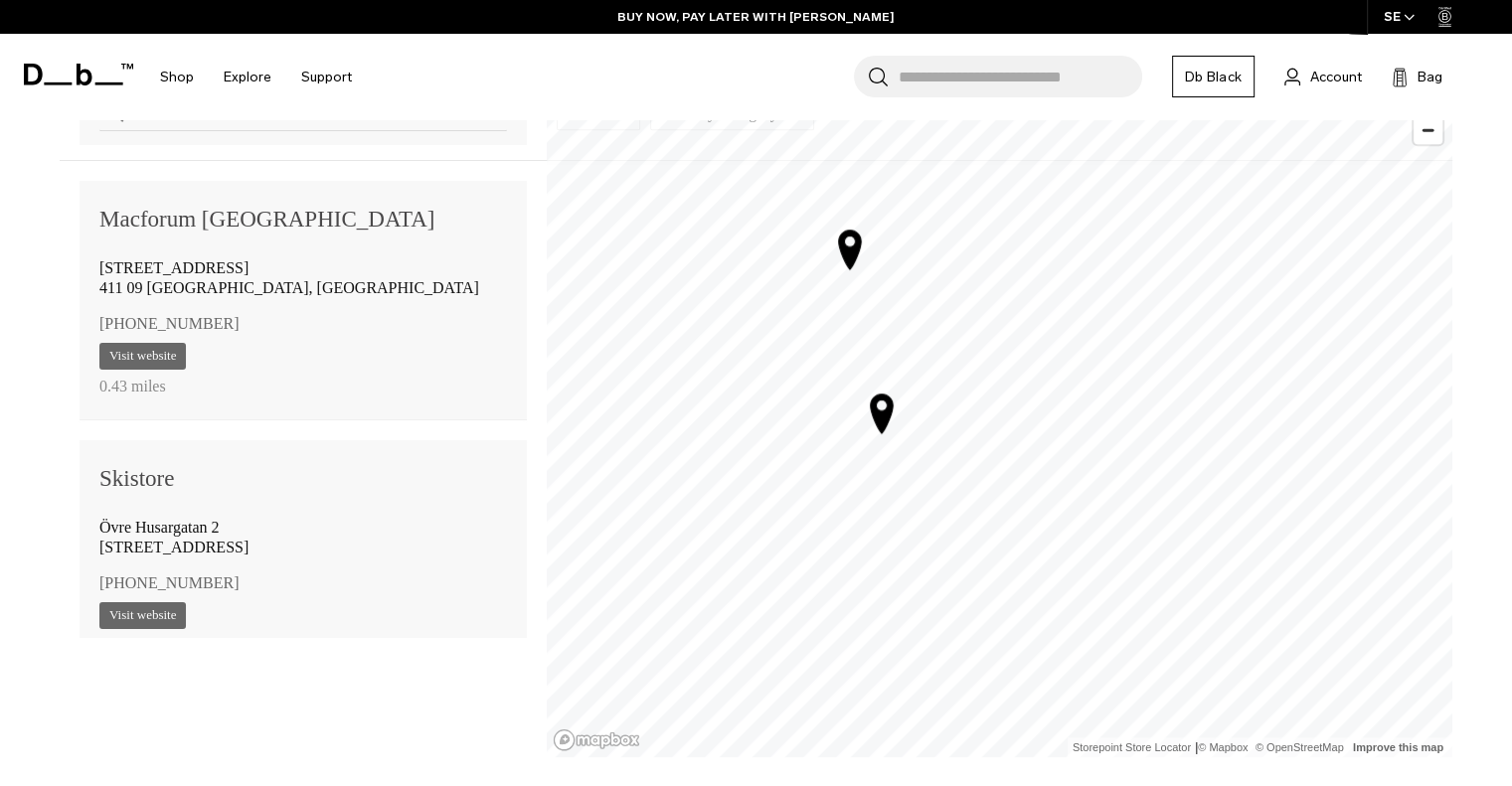 click 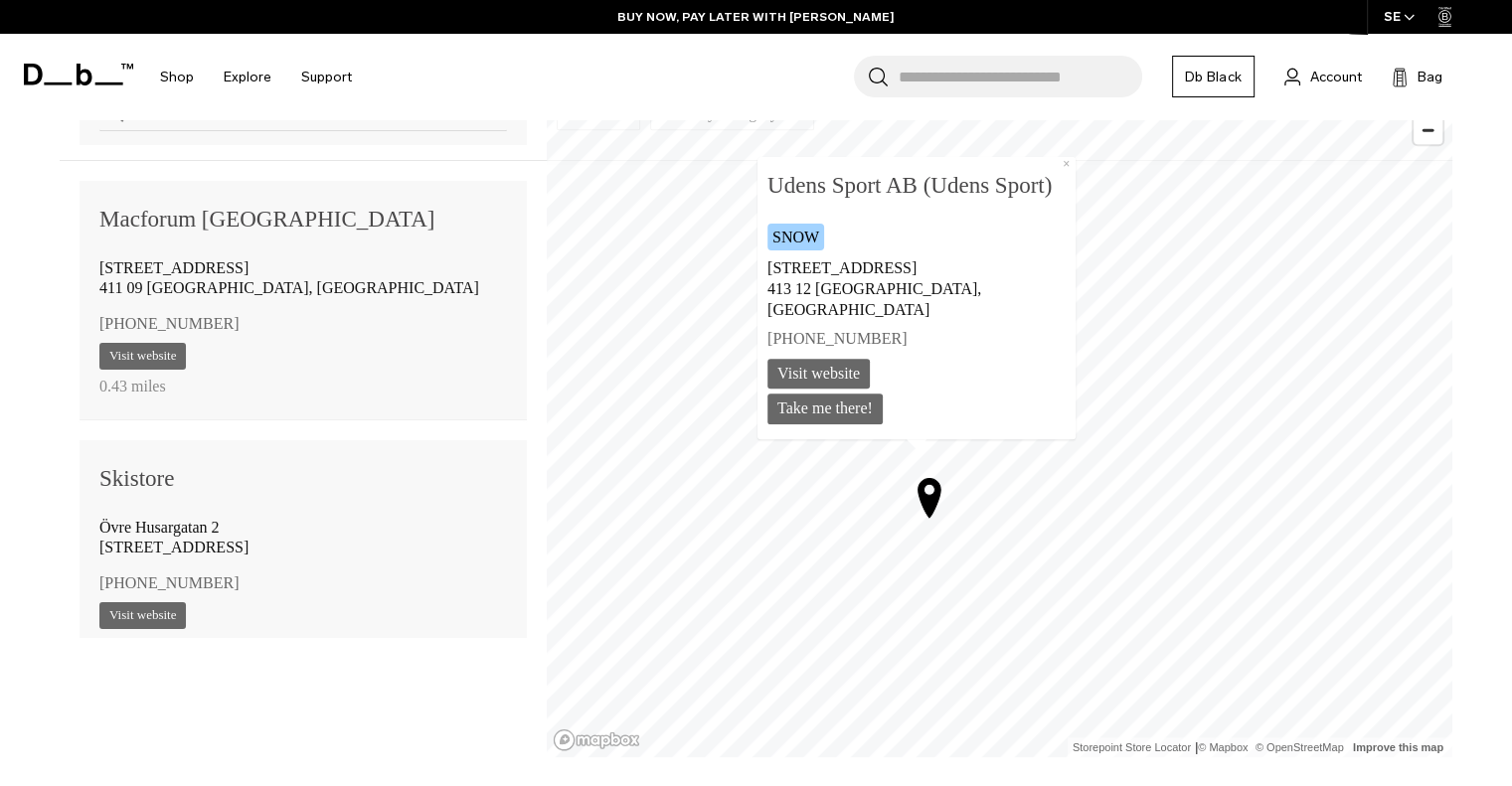scroll, scrollTop: 539, scrollLeft: 0, axis: vertical 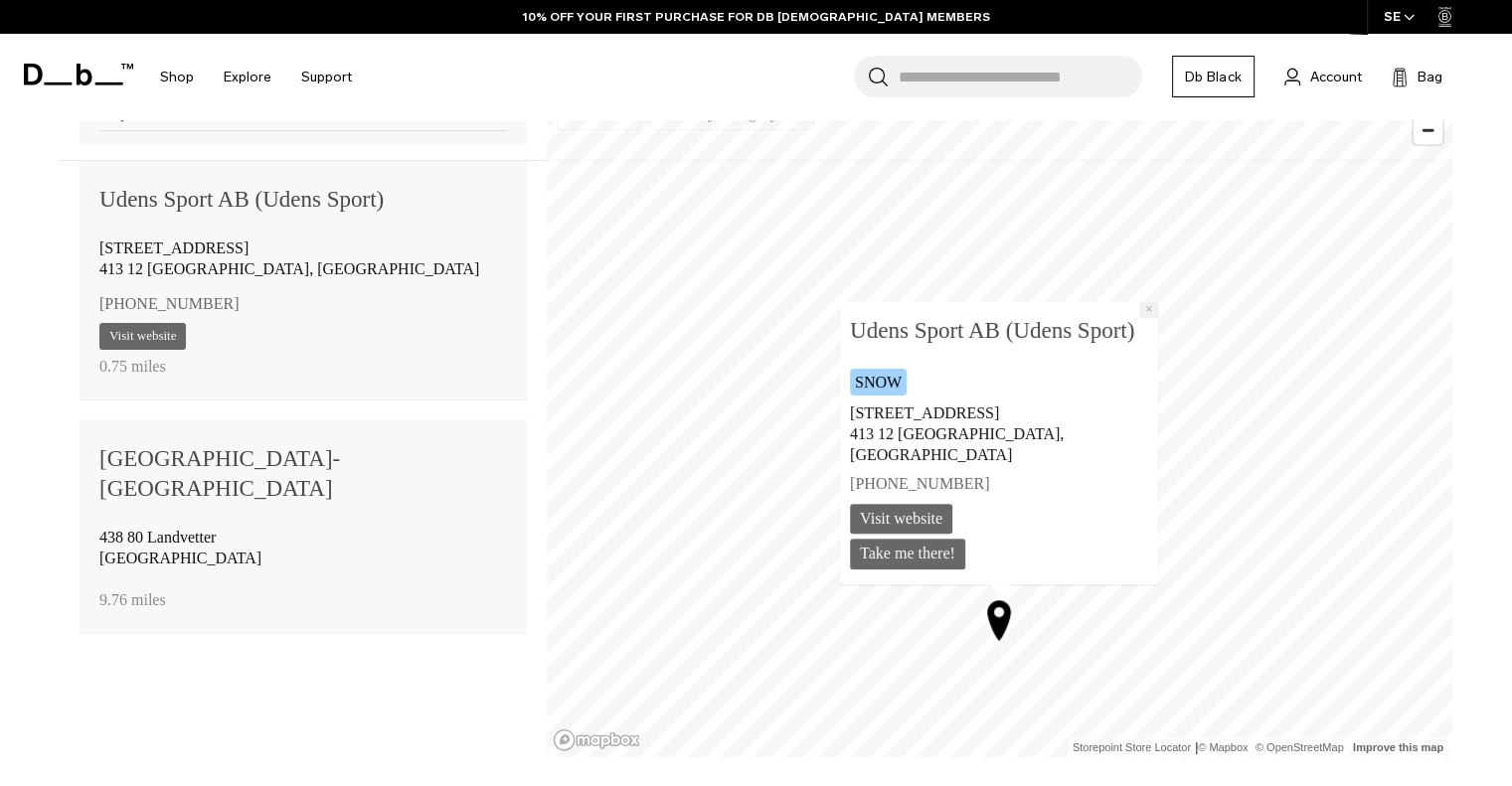 click on "×" at bounding box center [1148, 309] 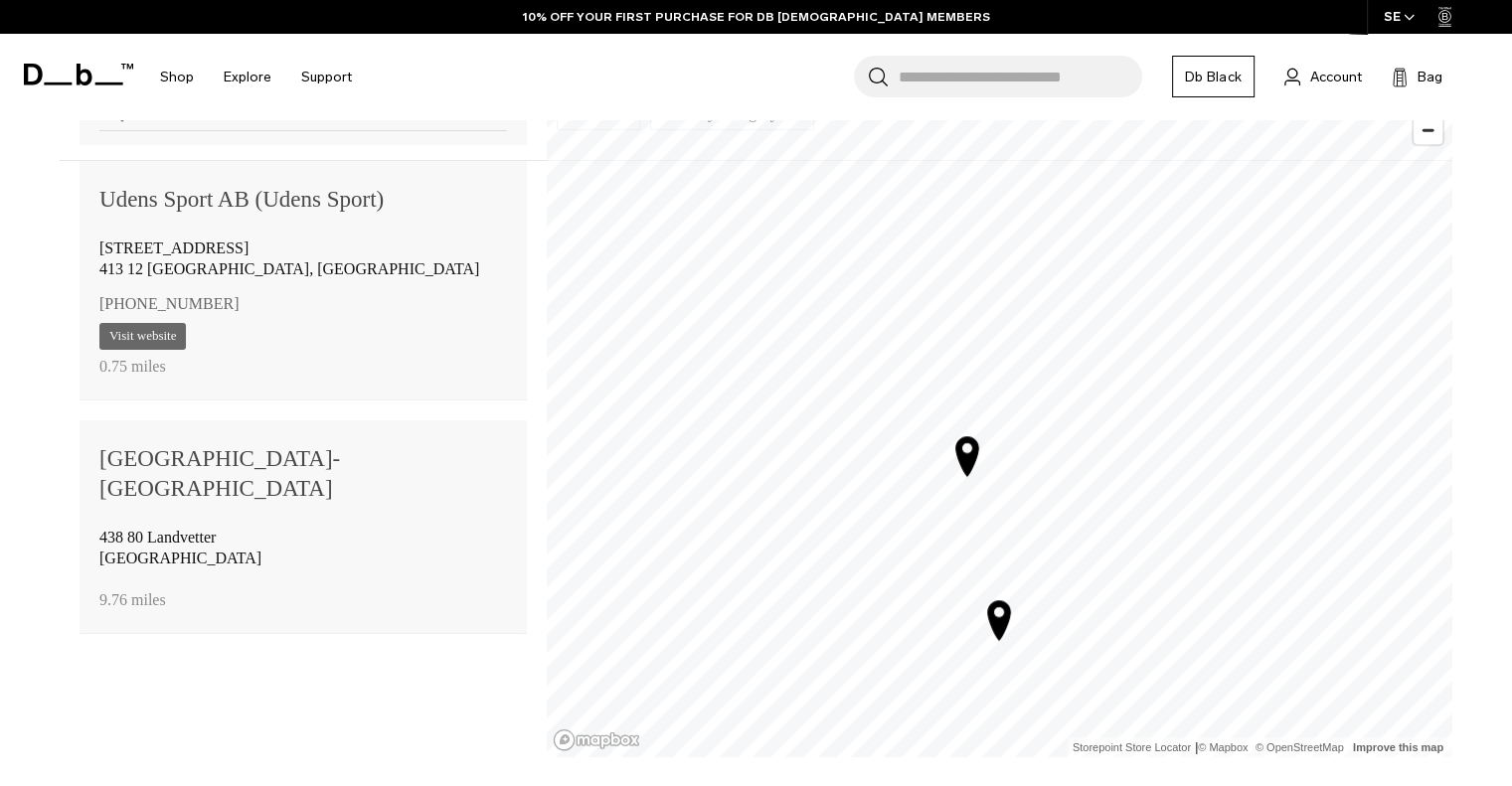 click 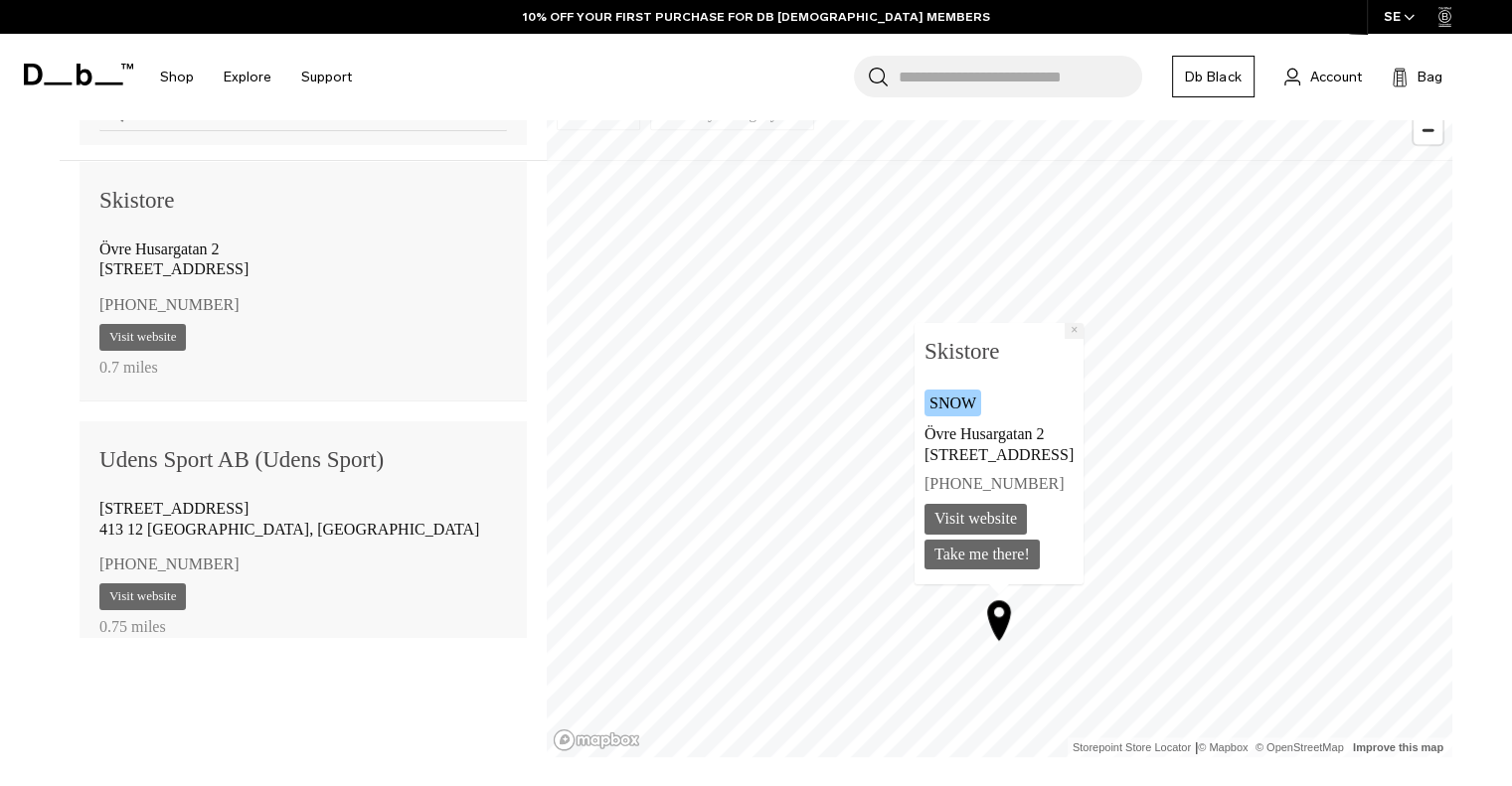 click on "×" at bounding box center (1074, 330) 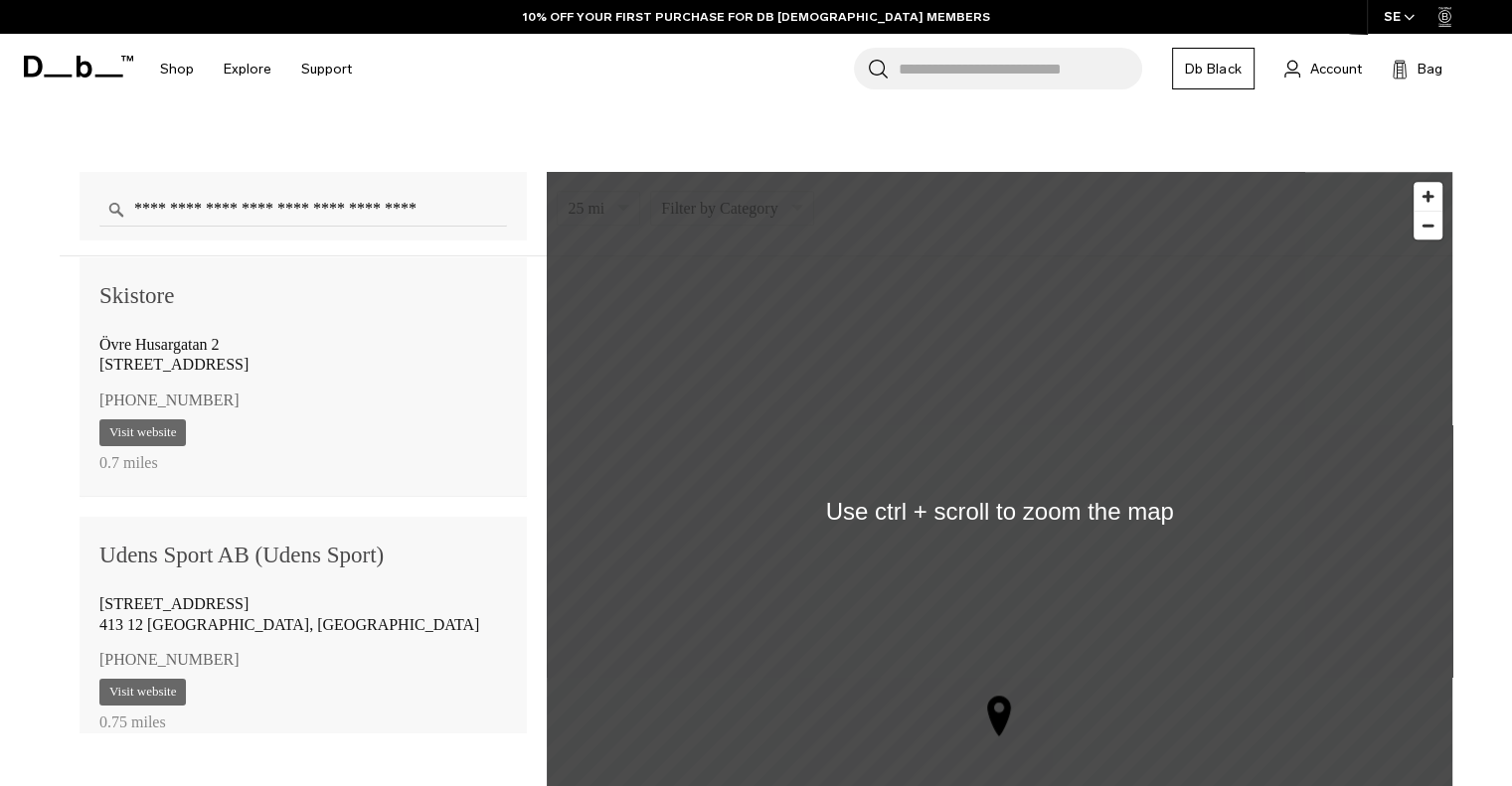scroll, scrollTop: 1355, scrollLeft: 0, axis: vertical 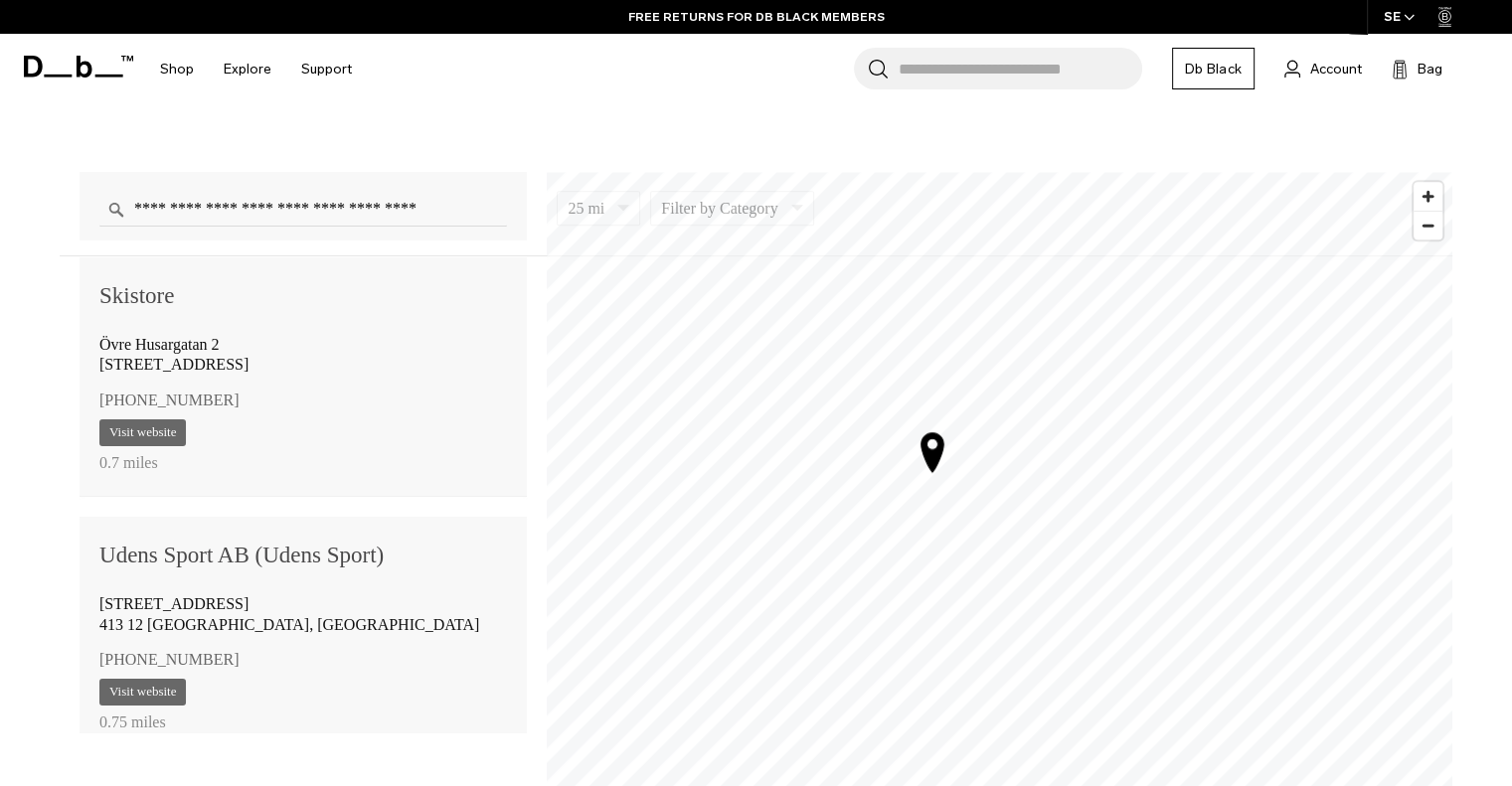 click 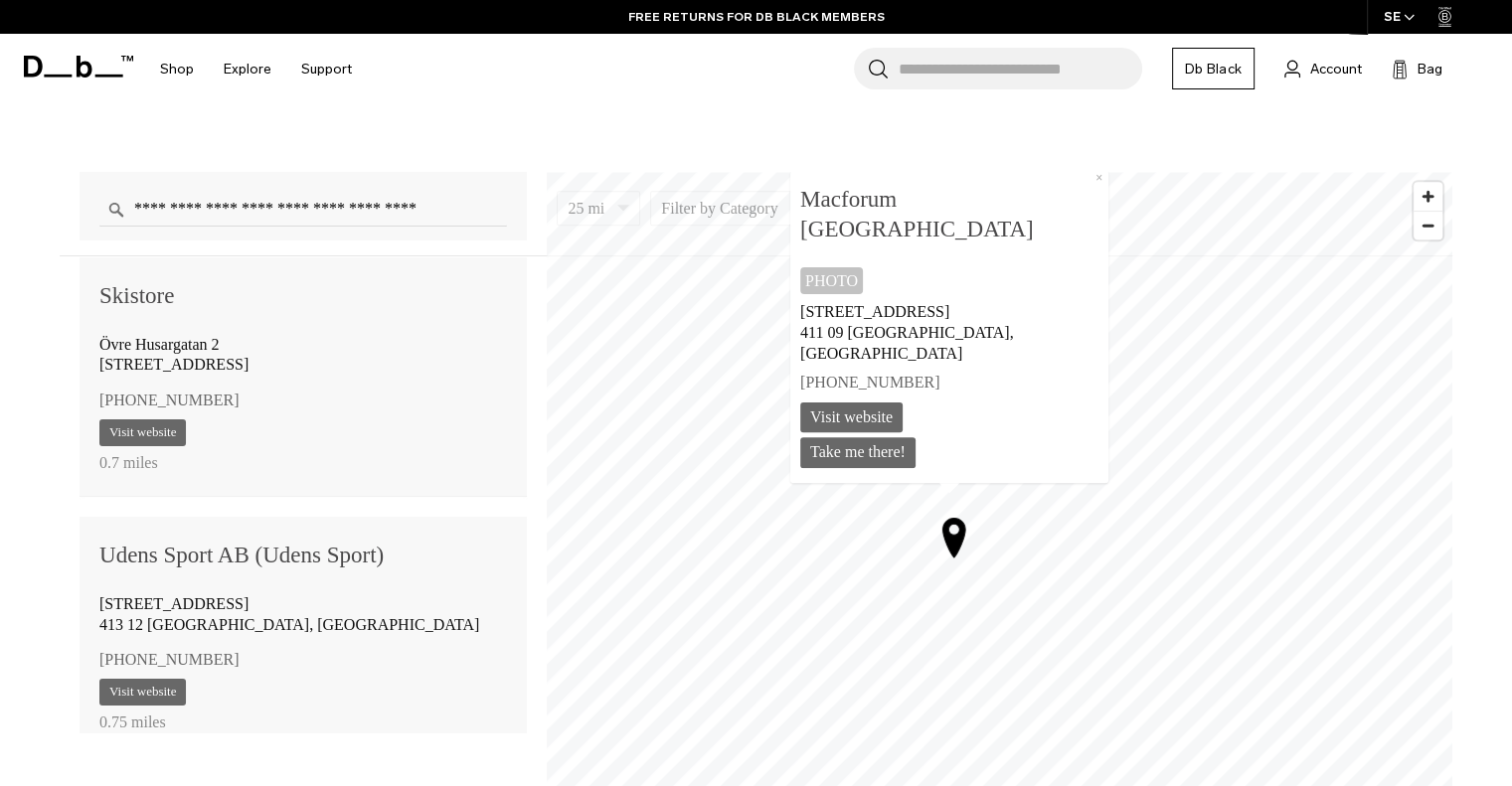 scroll, scrollTop: 20, scrollLeft: 0, axis: vertical 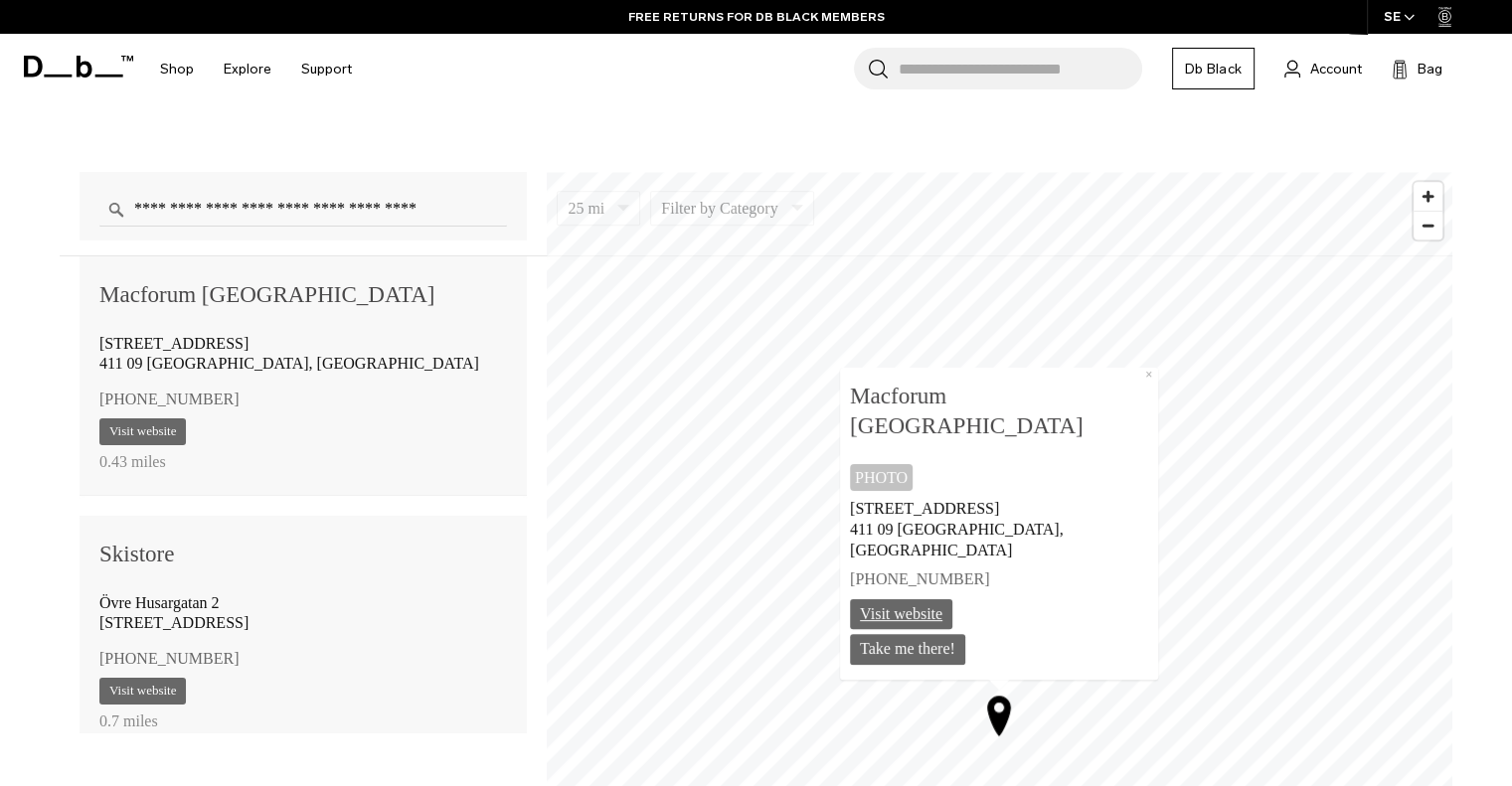 click on "Visit website" at bounding box center (901, 613) 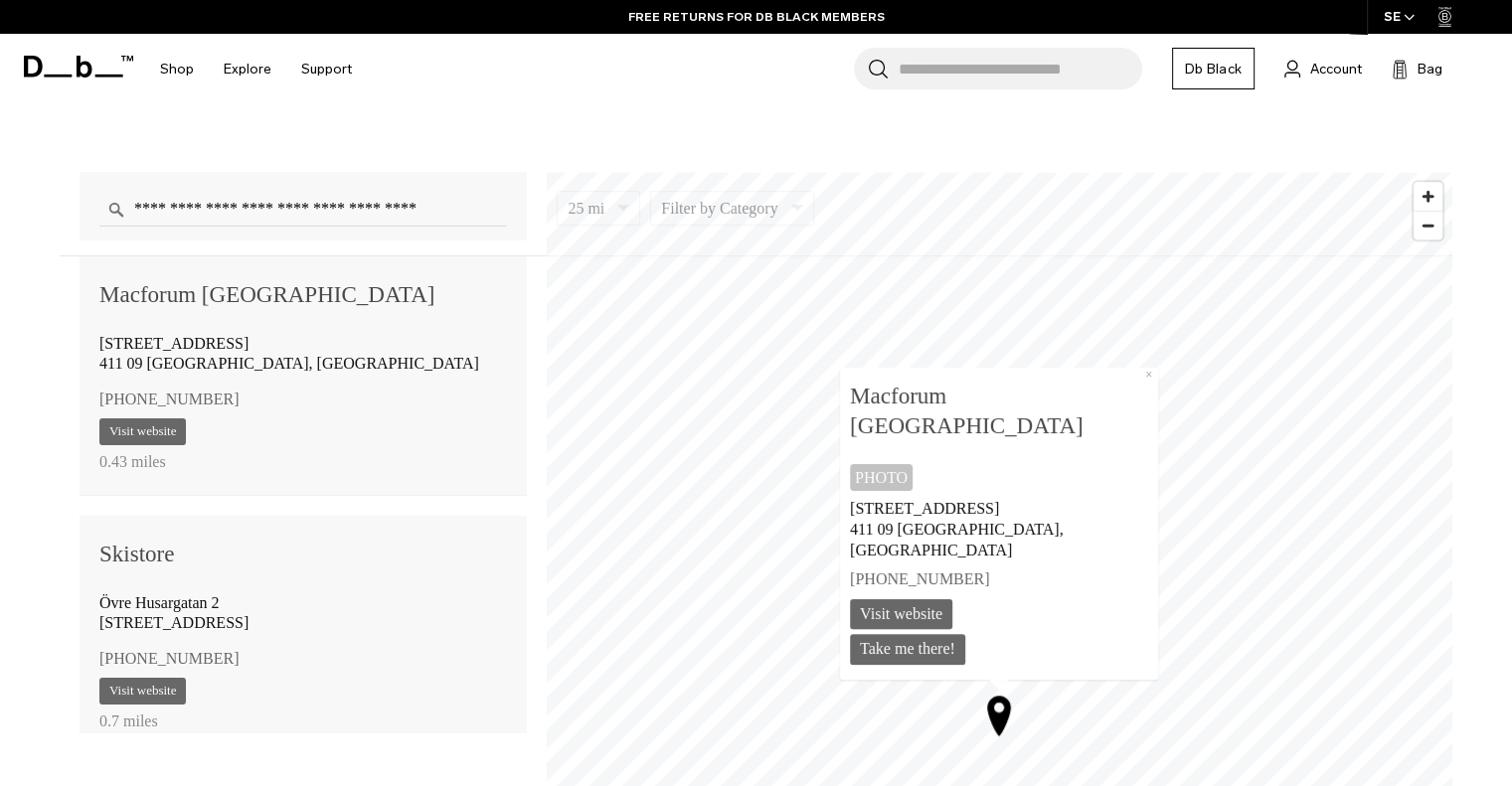 click on "Skip to content
Summer Sale Ends In:
00
days,
00
hours,
00
minutes ,
00
seconds
BUY NOW, PAY LATER WITH [PERSON_NAME]
10% OFF YOUR FIRST PURCHASE FOR DB [DEMOGRAPHIC_DATA] MEMBERS
FREE SHIPPING FOR DB BLACK MEMBERS
FREE RETURNS FOR DB [DEMOGRAPHIC_DATA] MEMBERS
LIMITED LIFETIME WARRANTY FOR DB BLACK MEMBERS
BUY NOW, PAY LATER WITH [PERSON_NAME]
10% OFF YOUR FIRST PURCHASE FOR DB [DEMOGRAPHIC_DATA] MEMBERS
Summer Sale Ends In:
00
days,
00
hours,
00" at bounding box center [756, -963] 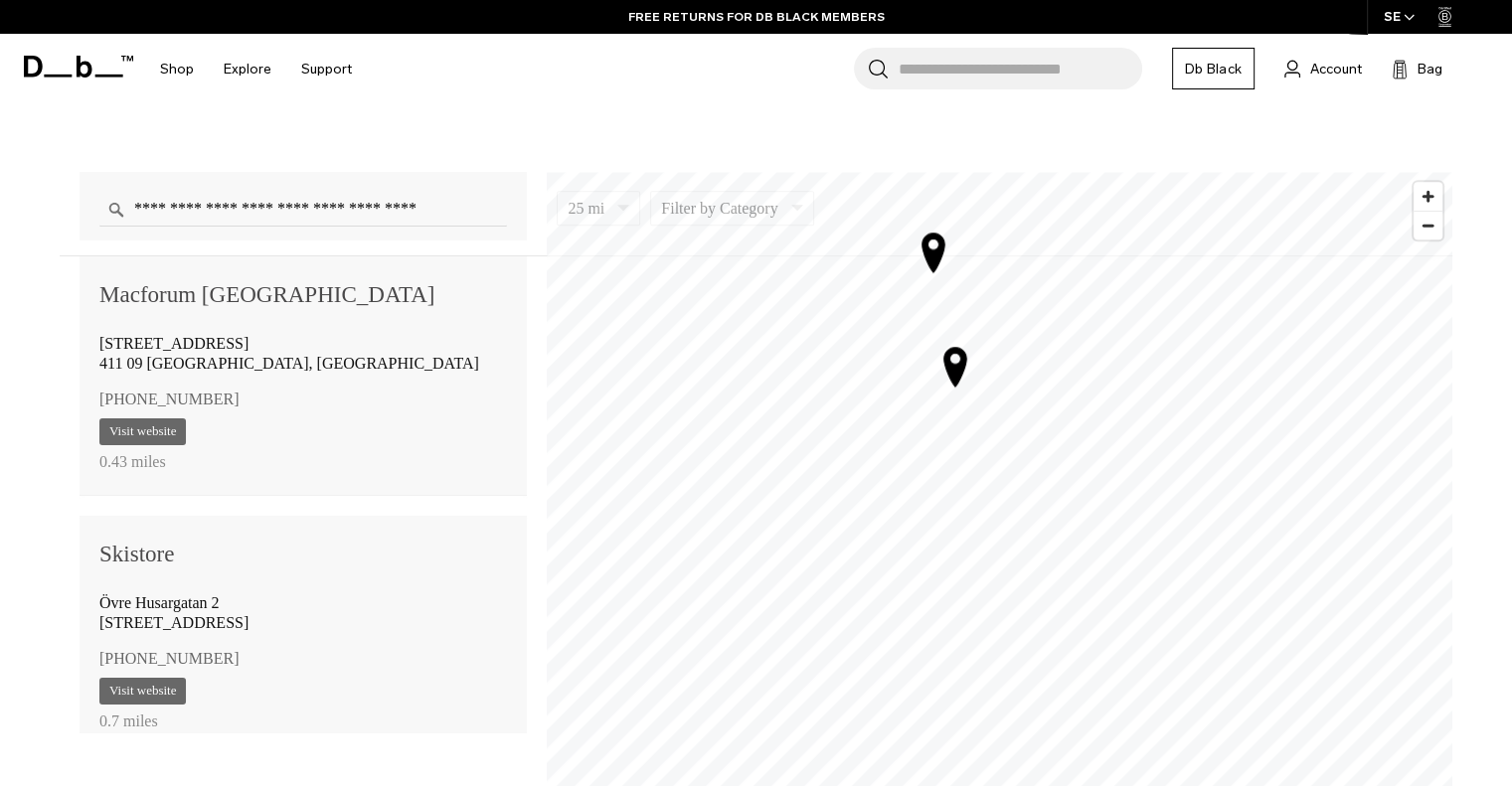 click 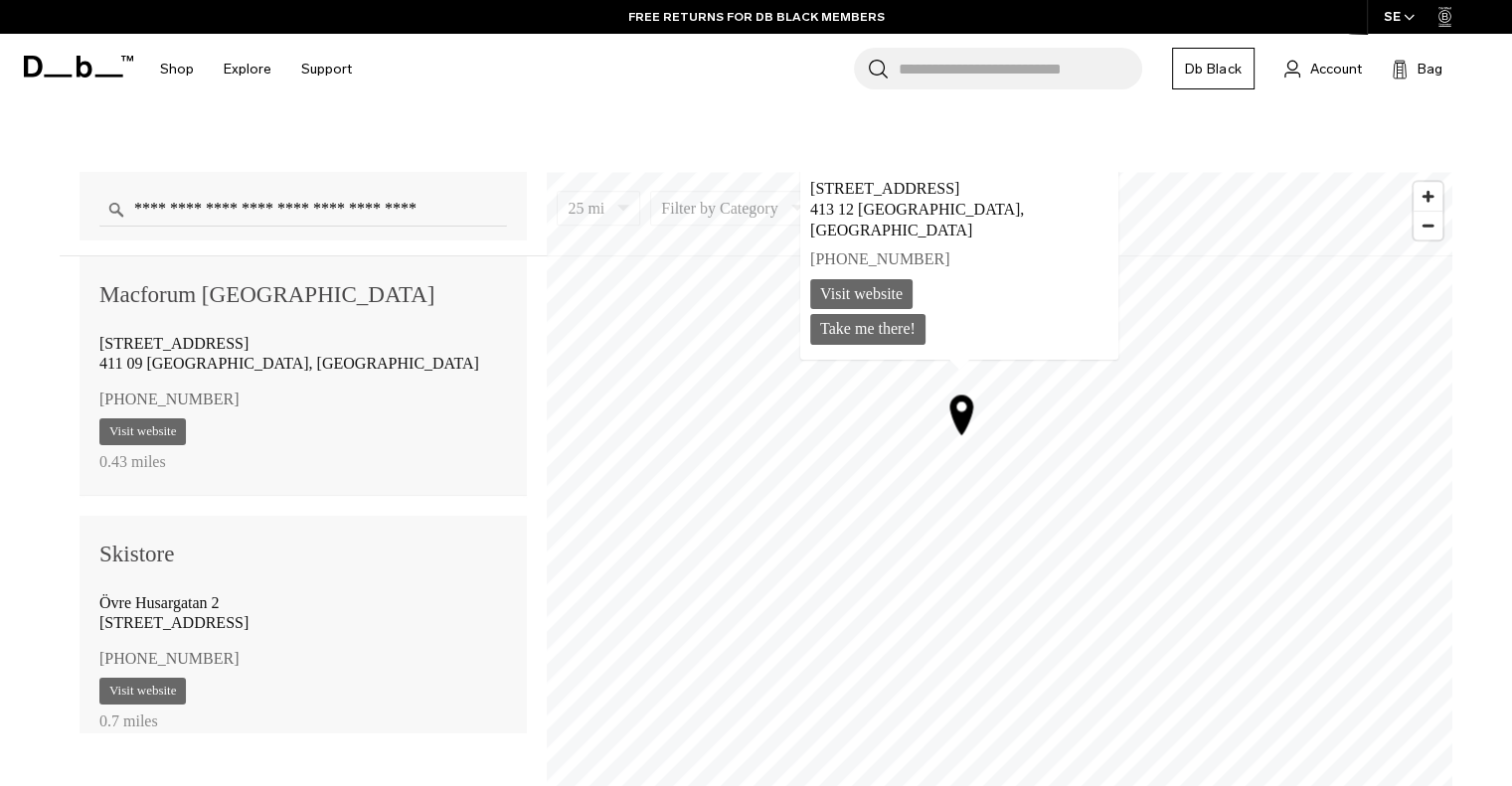 scroll, scrollTop: 539, scrollLeft: 0, axis: vertical 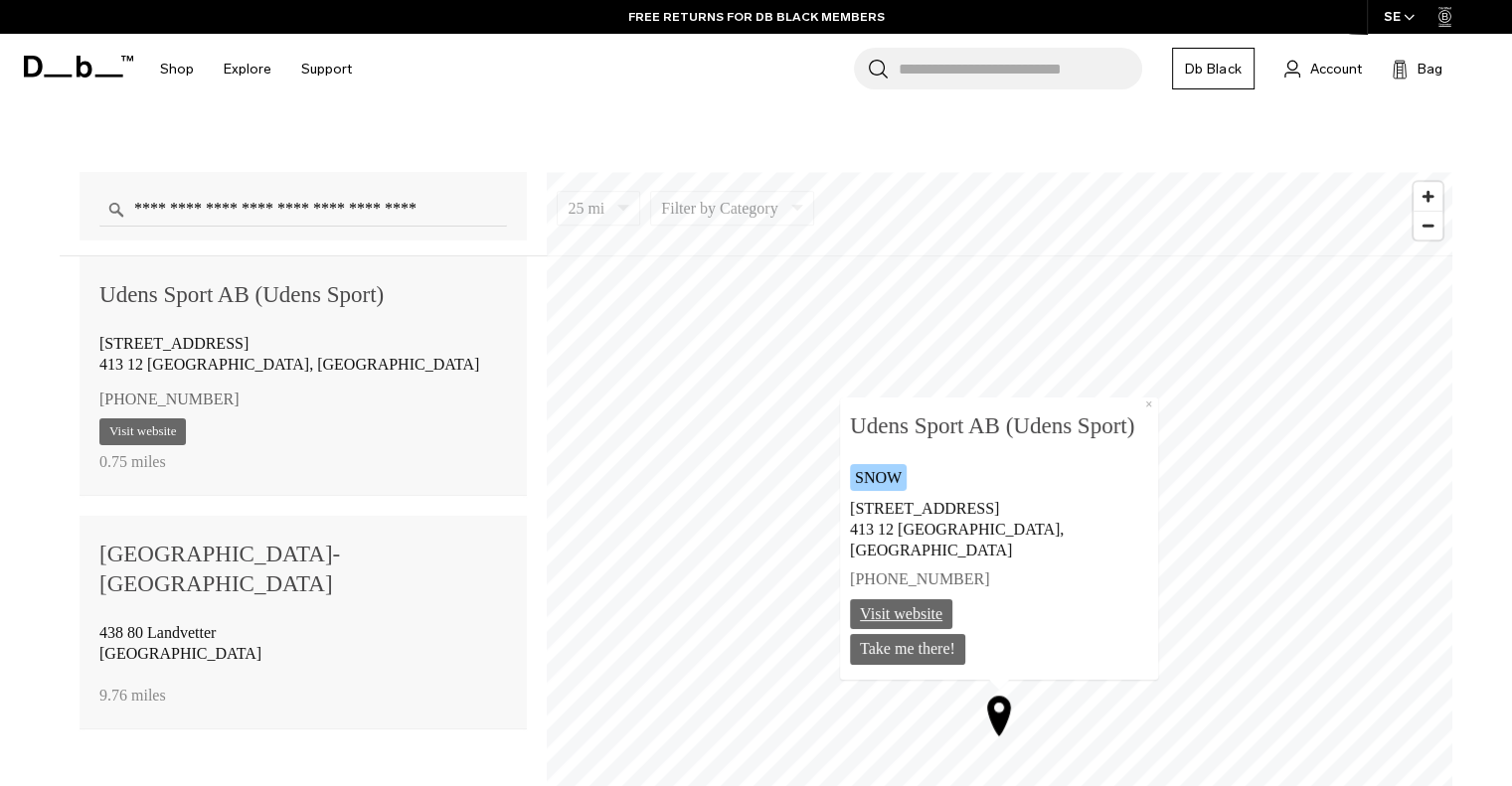 click on "Visit website" at bounding box center [901, 613] 